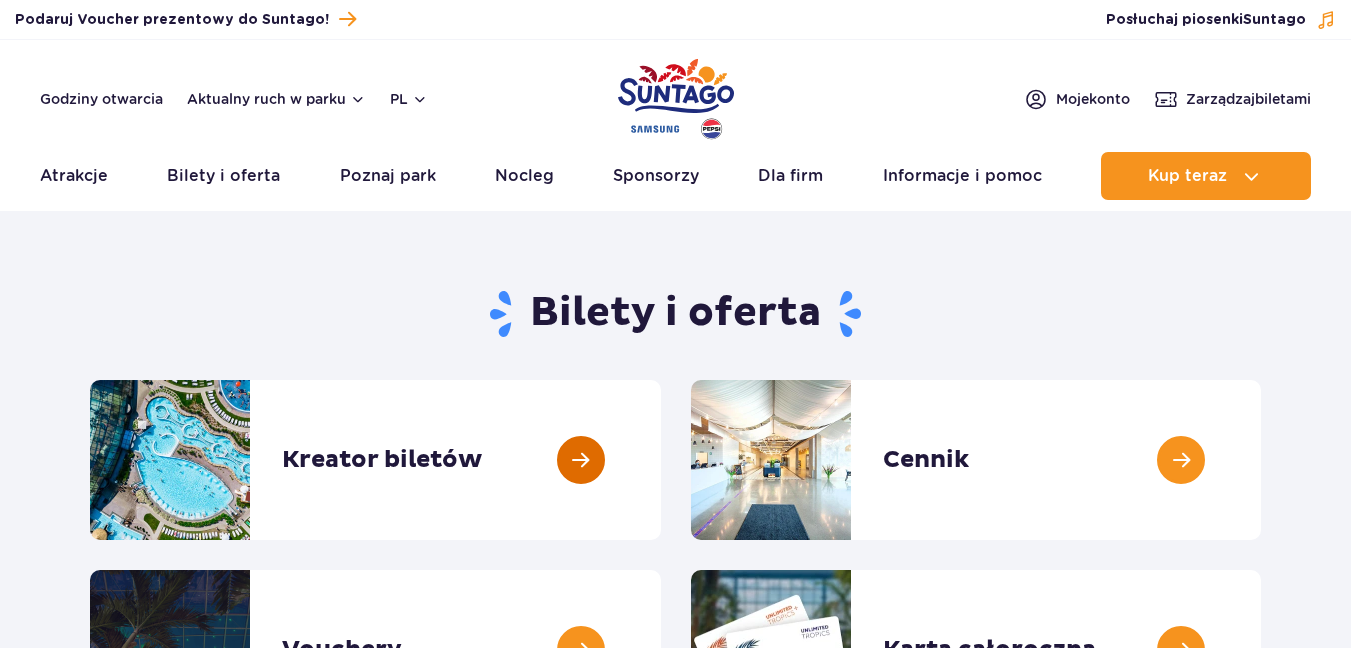 scroll, scrollTop: 0, scrollLeft: 0, axis: both 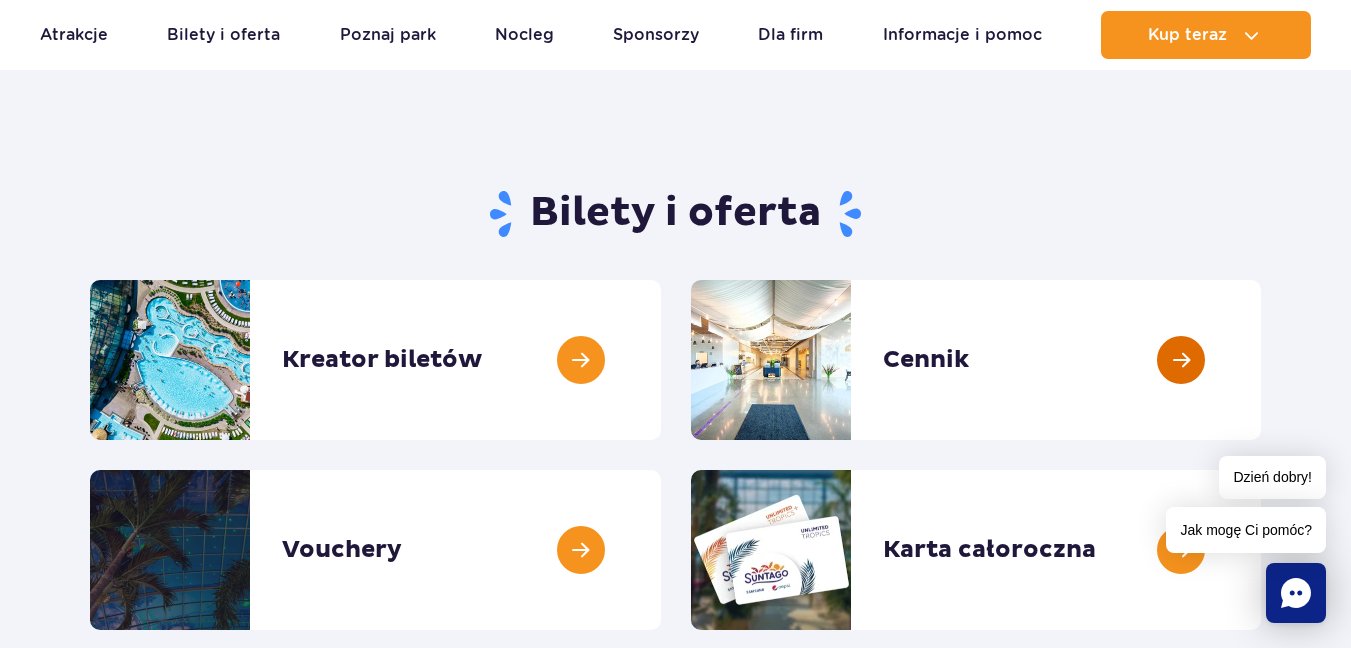 click at bounding box center (1261, 360) 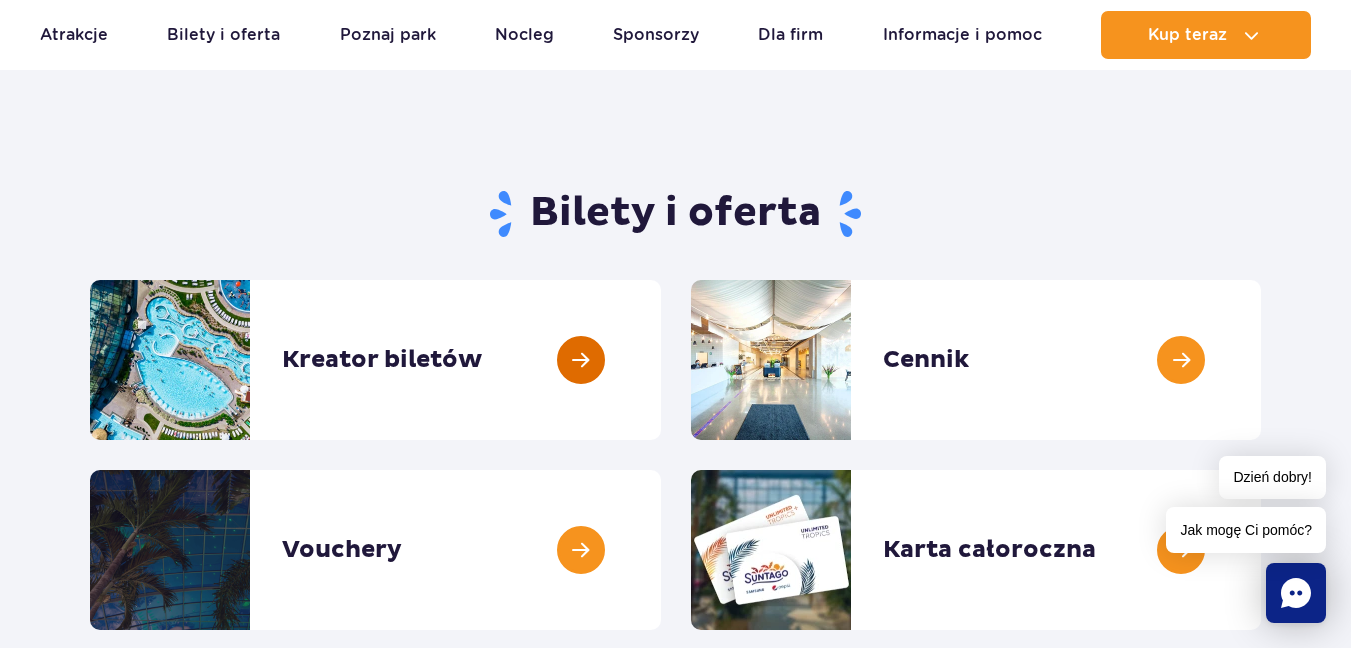 click at bounding box center [661, 360] 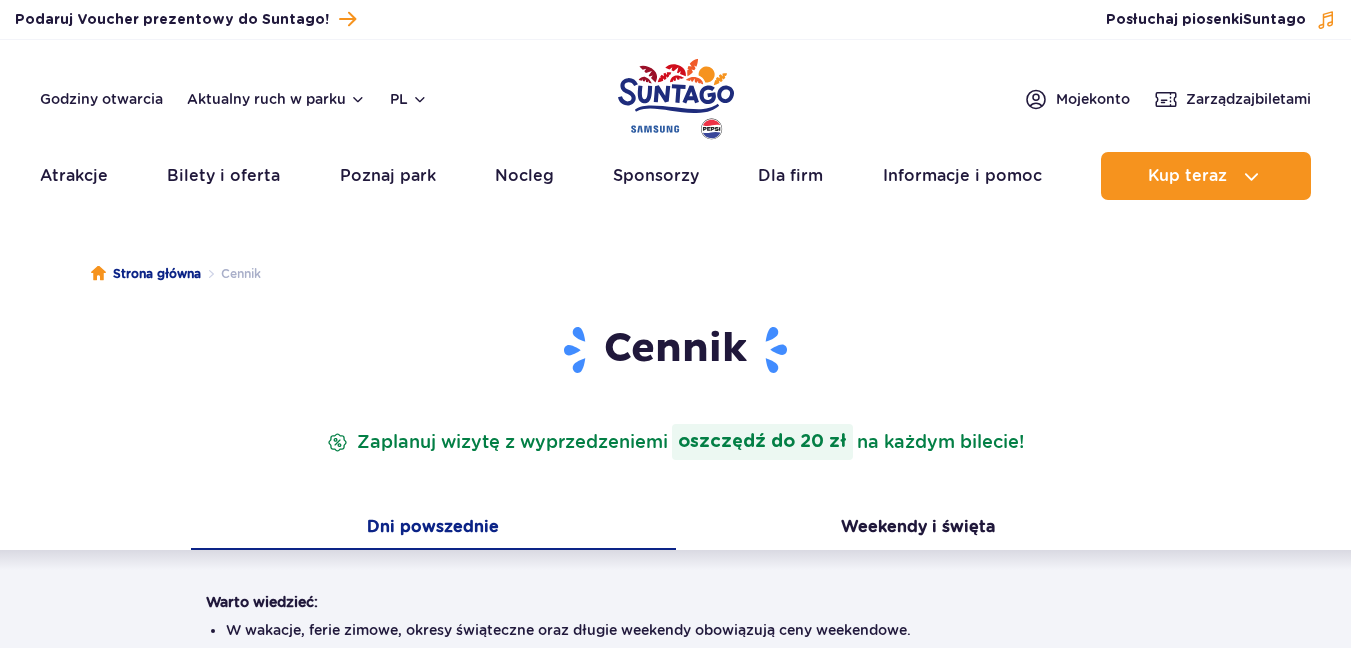 scroll, scrollTop: 0, scrollLeft: 0, axis: both 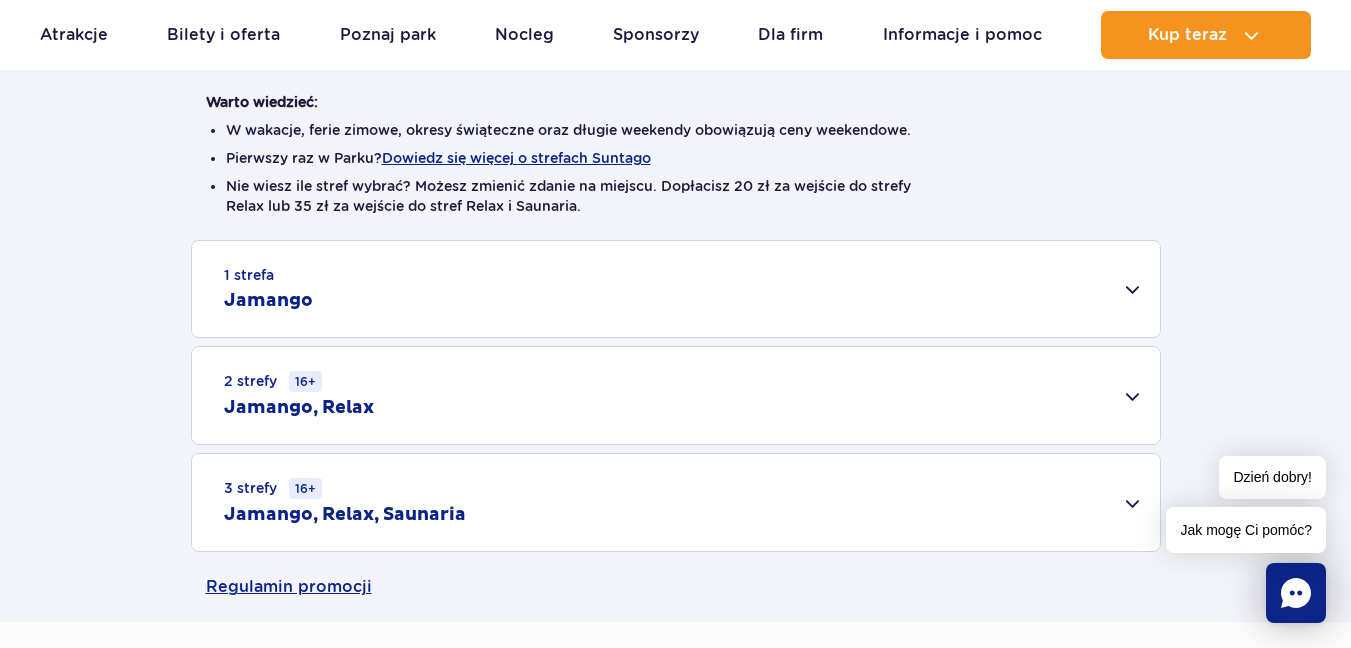 click on "1 strefa
Jamango" at bounding box center (676, 289) 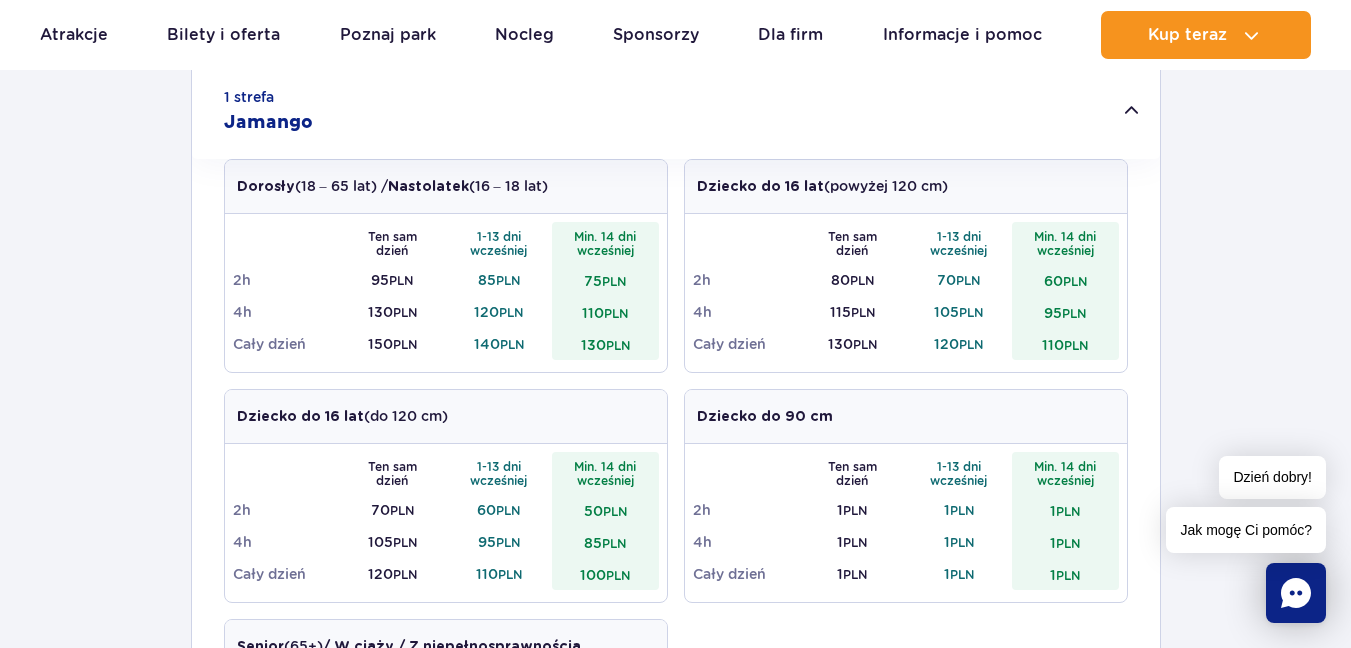 scroll, scrollTop: 400, scrollLeft: 0, axis: vertical 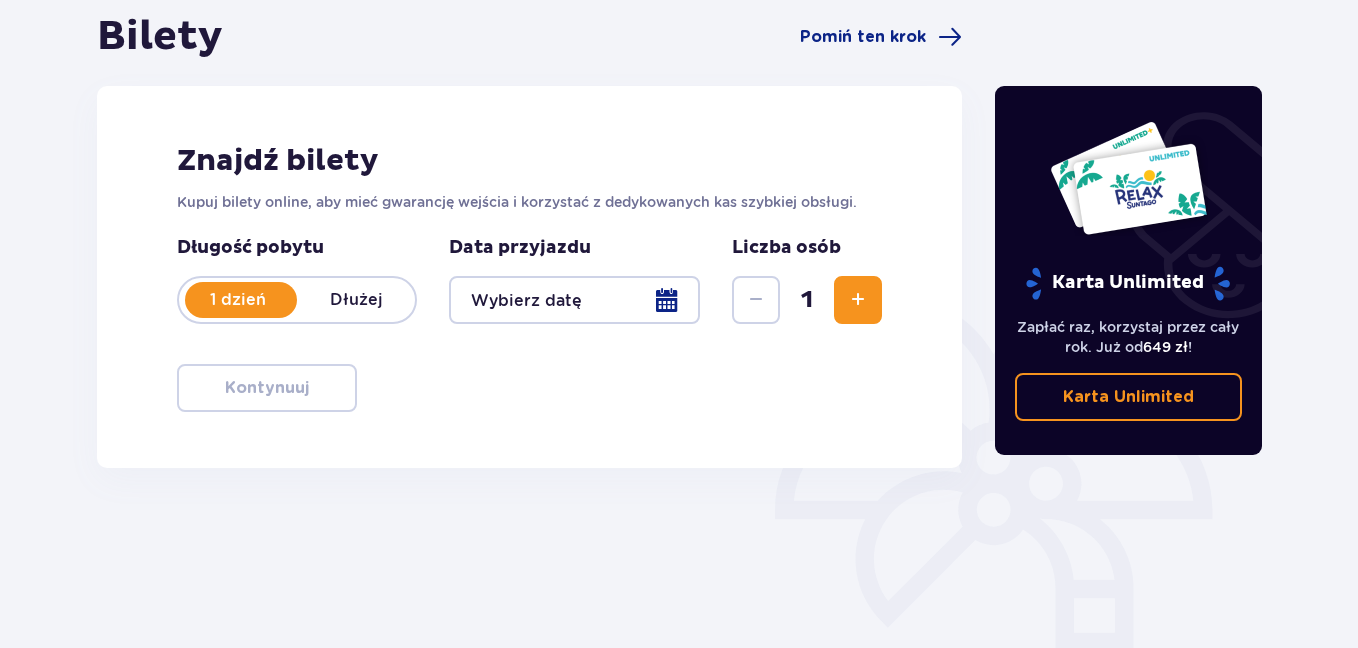 click at bounding box center [574, 300] 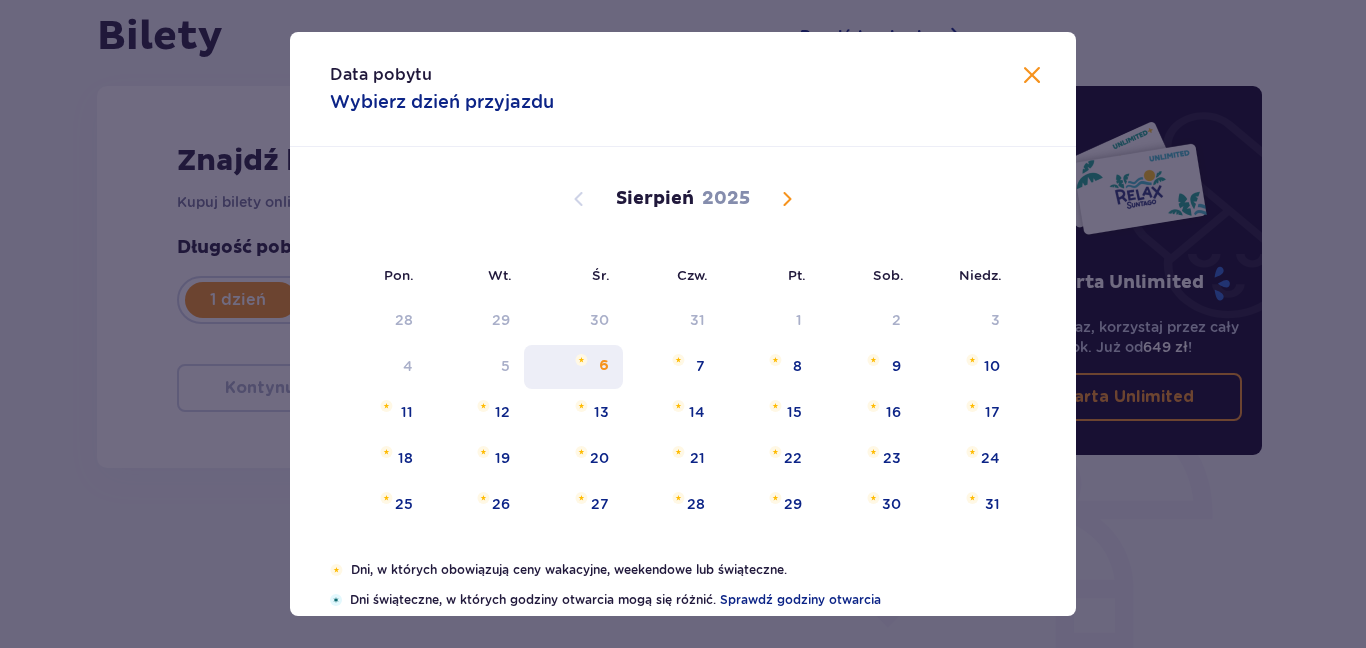 click on "6" at bounding box center (573, 367) 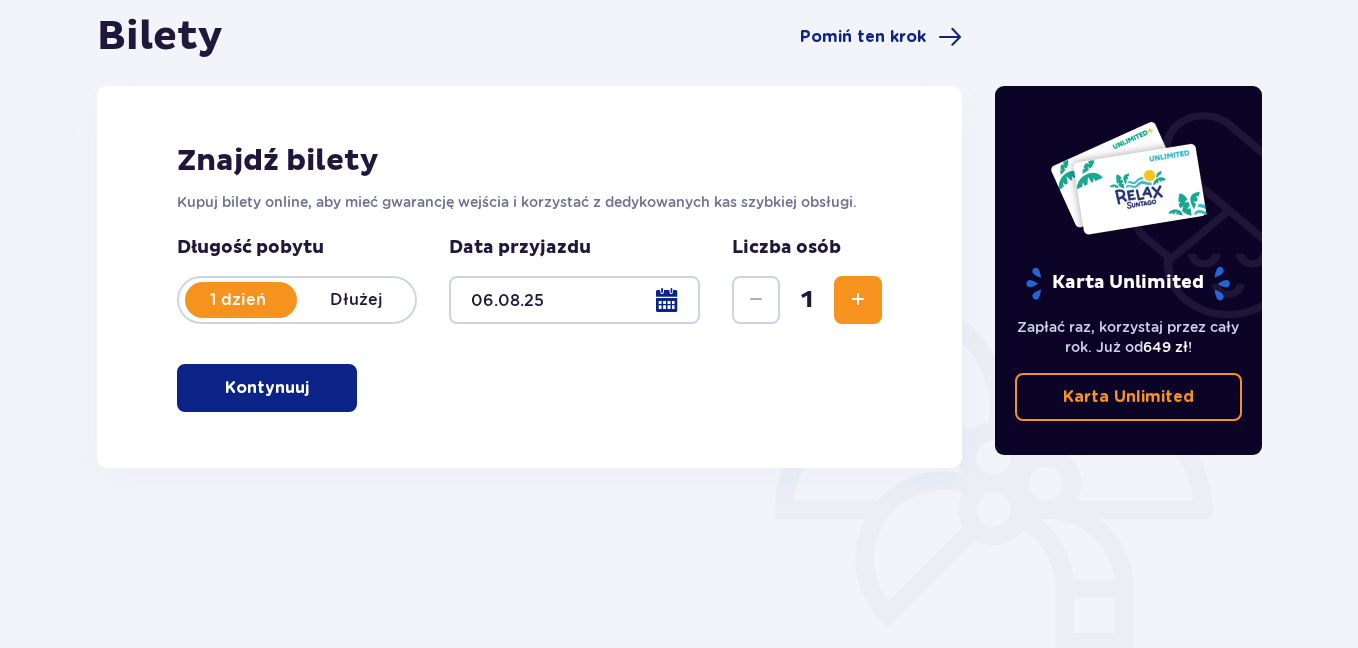 click at bounding box center [858, 300] 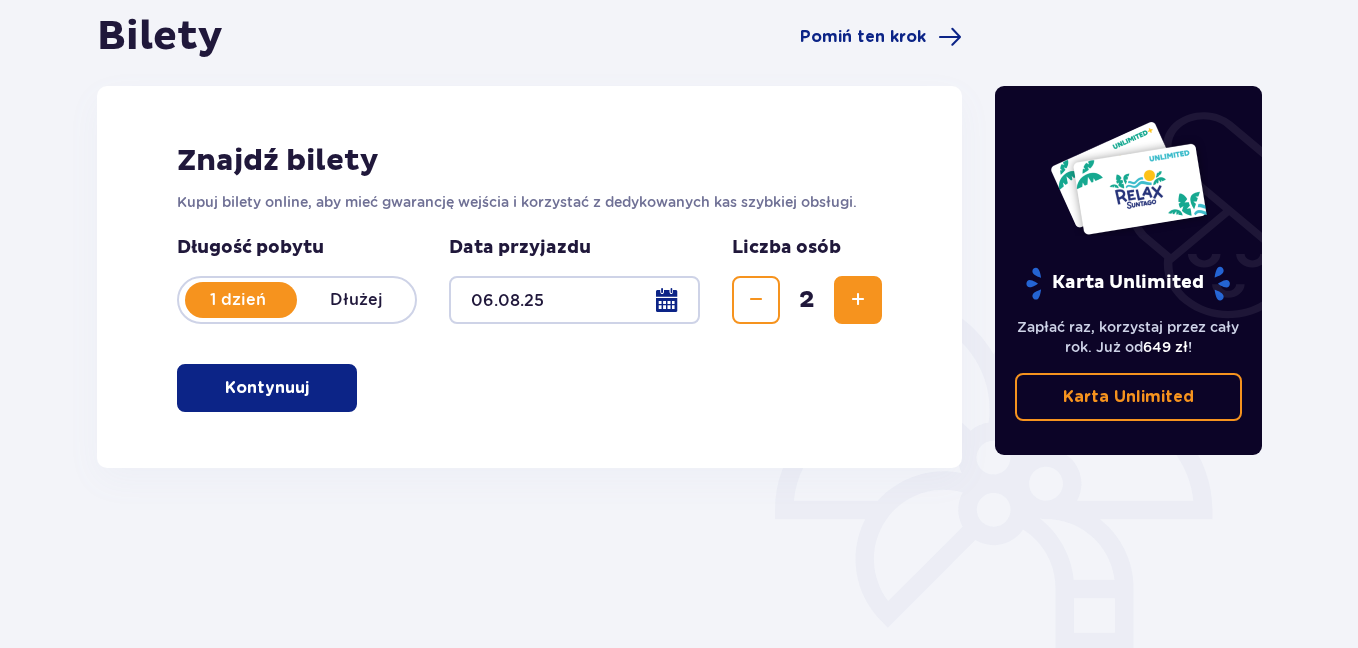 click at bounding box center [858, 300] 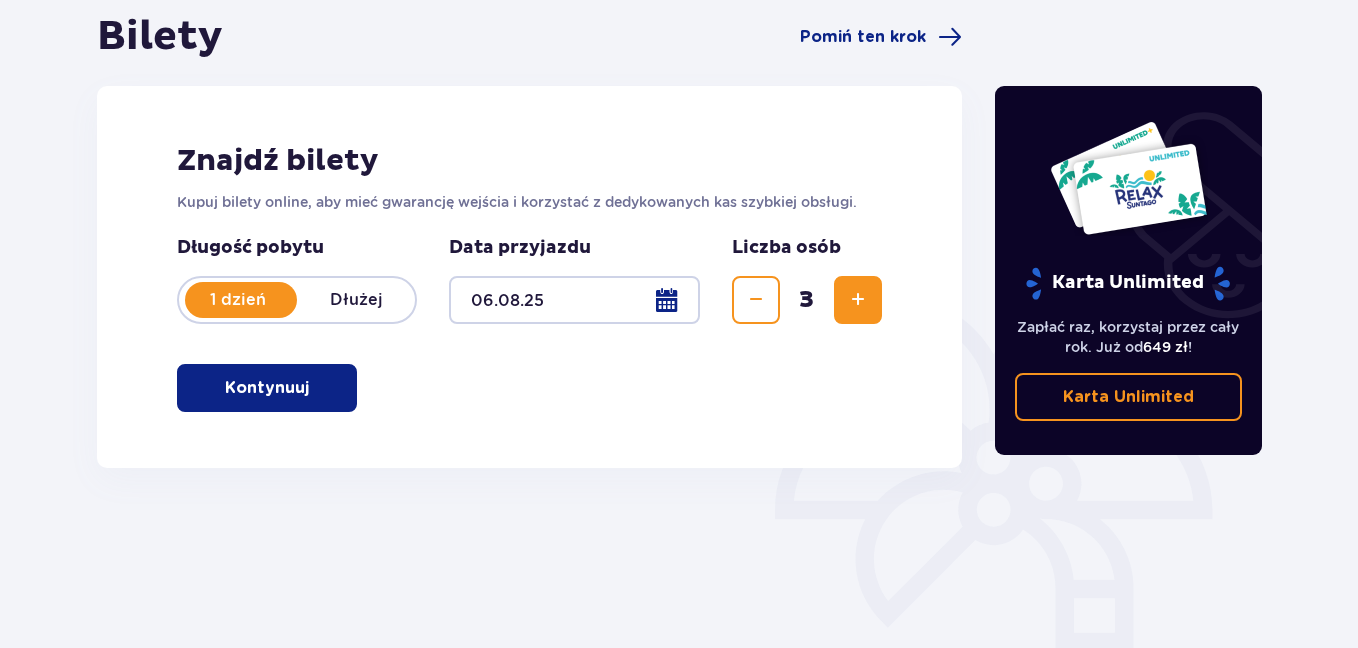 click at bounding box center [858, 300] 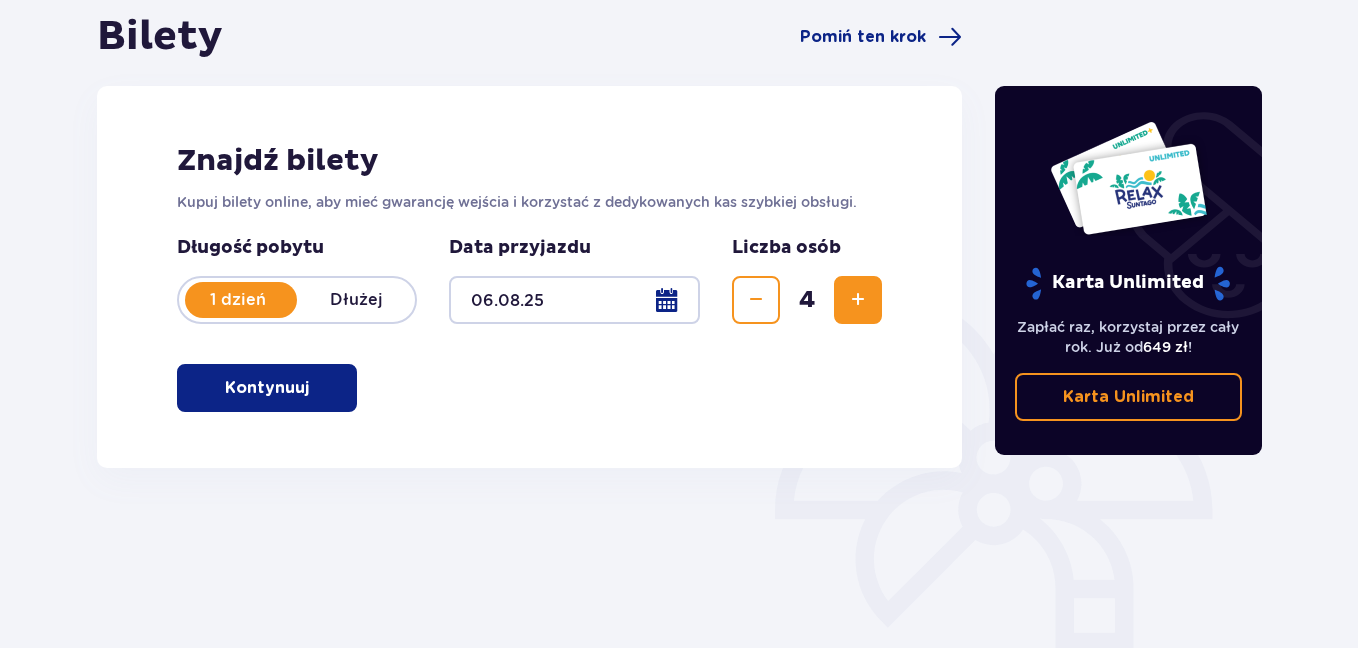click at bounding box center (858, 300) 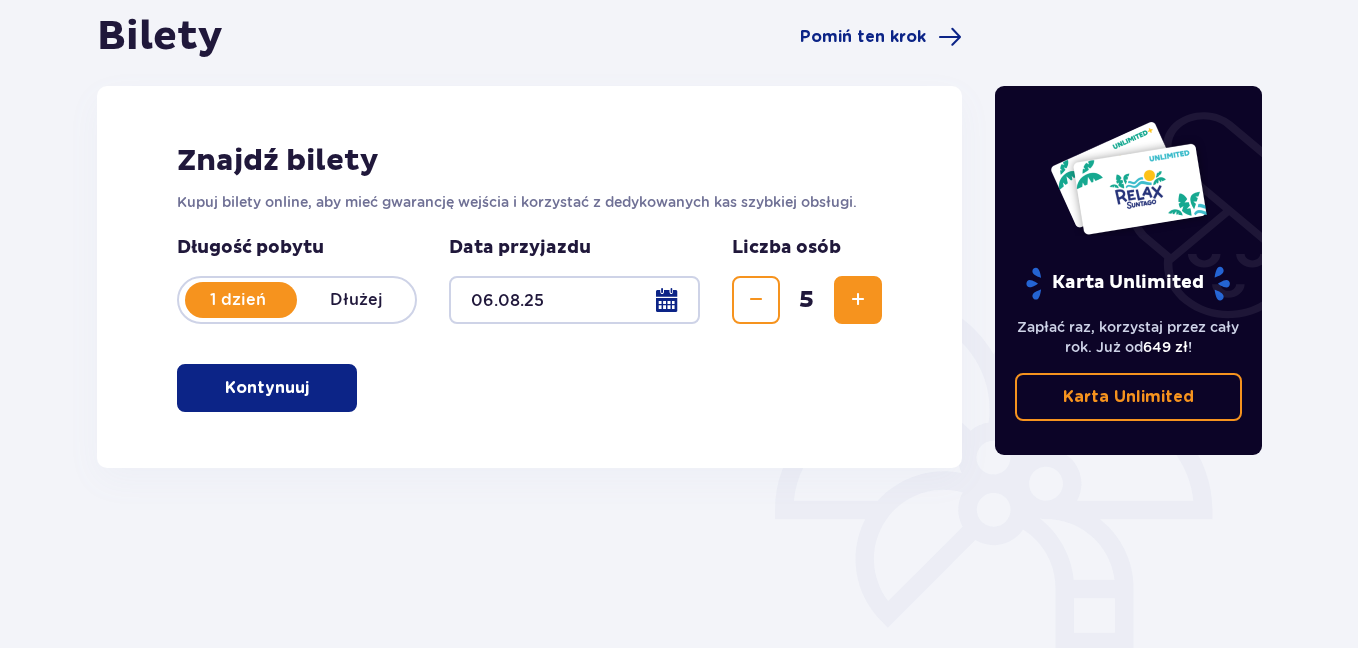 click on "Kontynuuj" at bounding box center (267, 388) 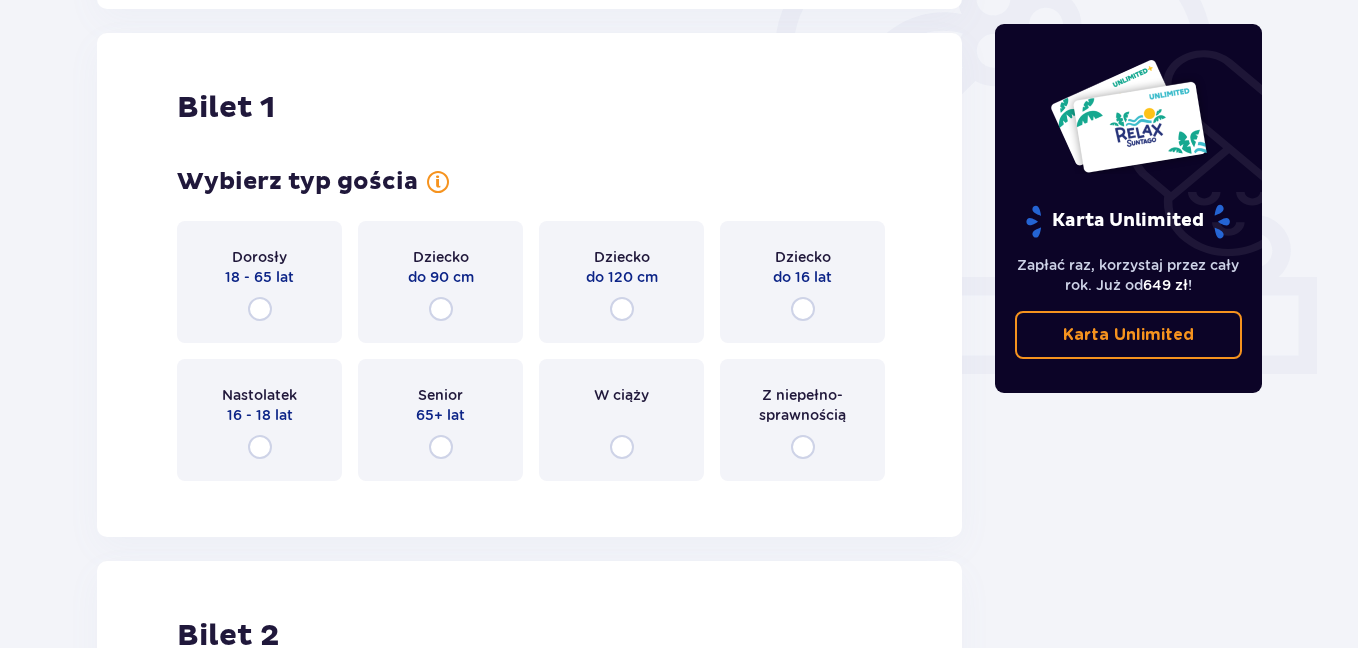 scroll, scrollTop: 668, scrollLeft: 0, axis: vertical 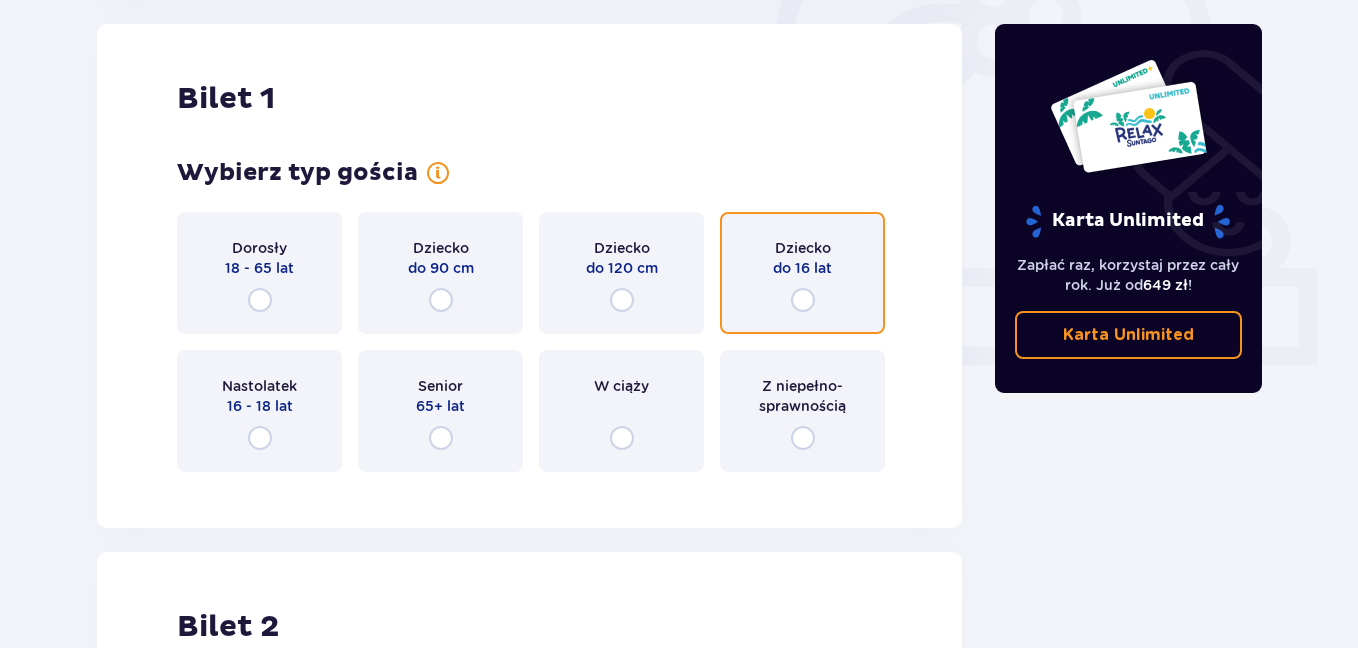 click at bounding box center (803, 300) 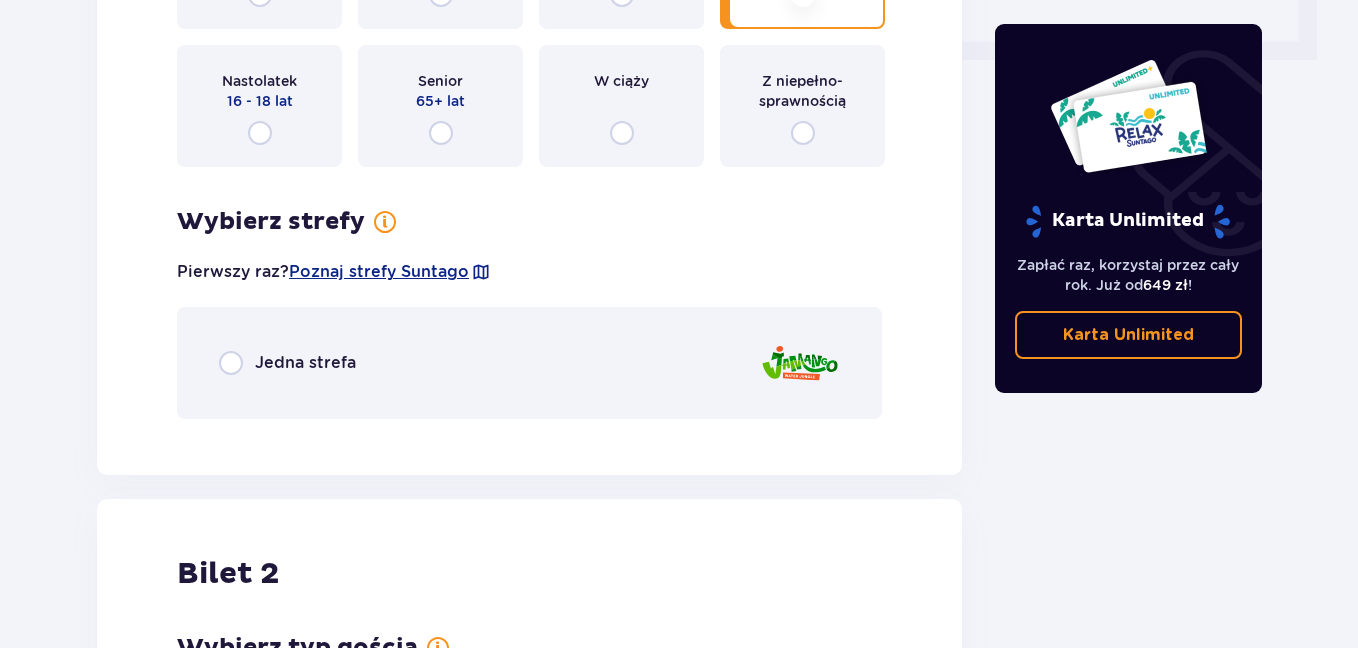 scroll, scrollTop: 956, scrollLeft: 0, axis: vertical 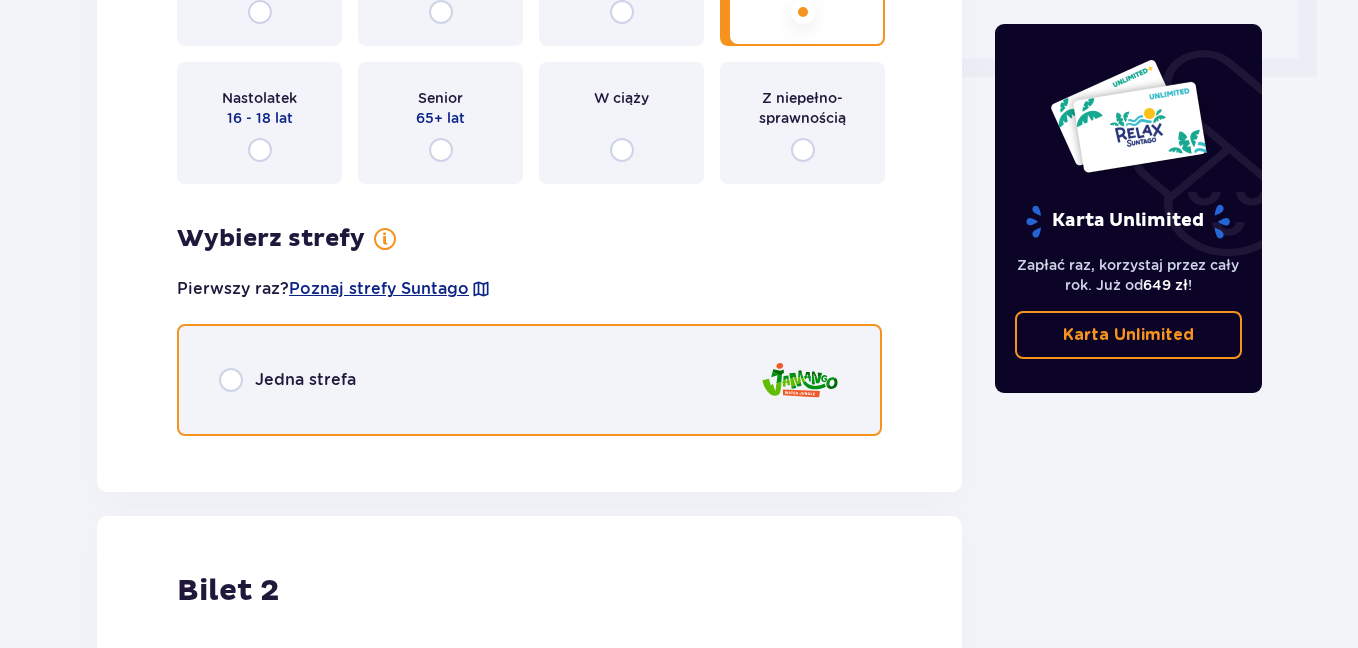 click at bounding box center [231, 380] 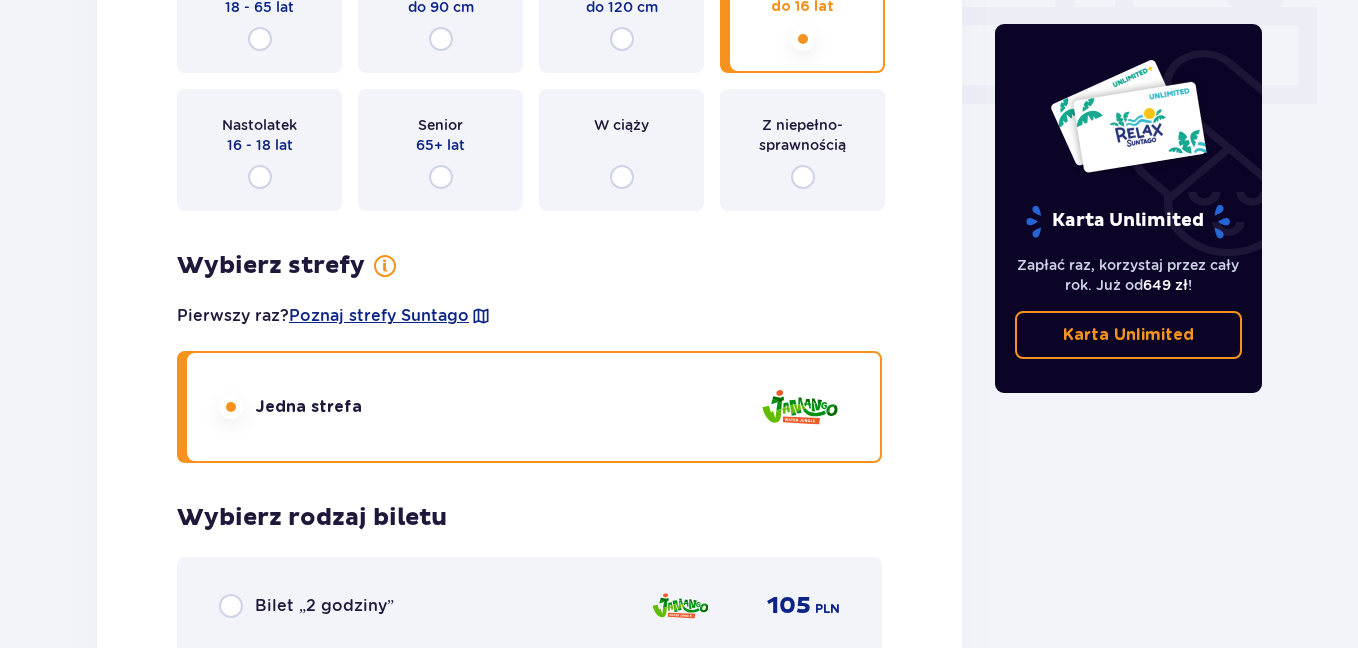 scroll, scrollTop: 908, scrollLeft: 0, axis: vertical 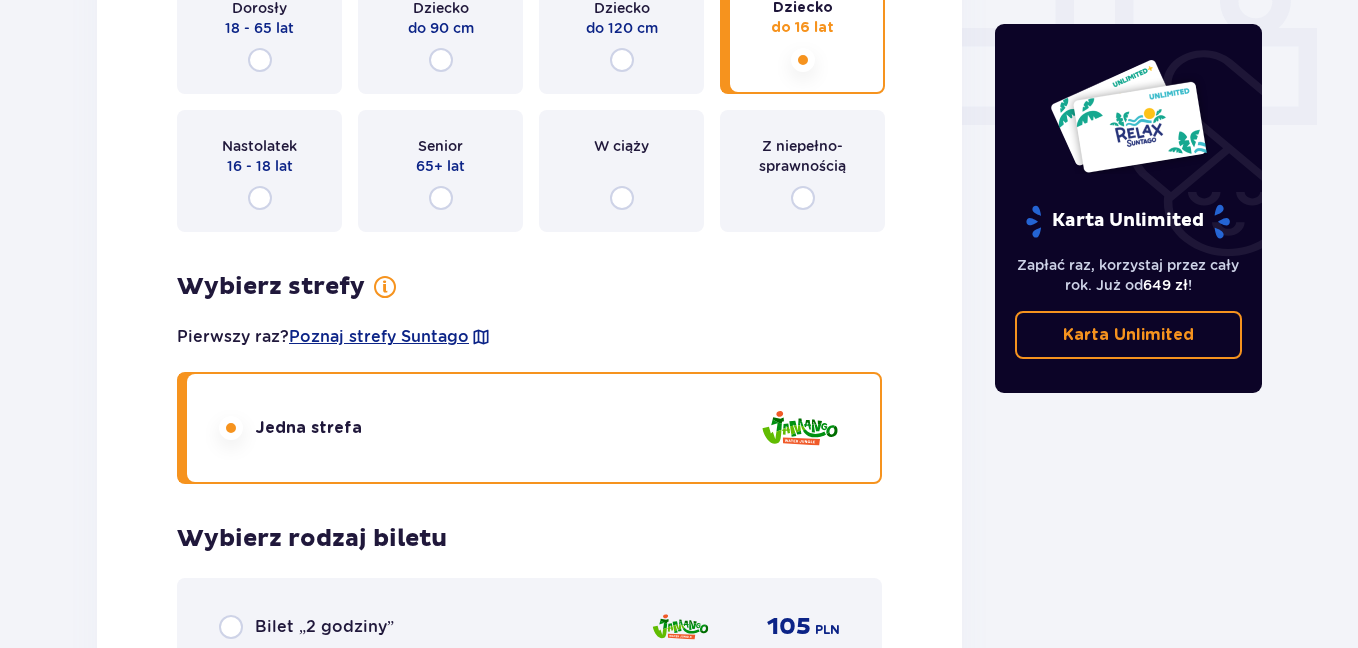 click on "Z niepełno­sprawnością" at bounding box center (802, 171) 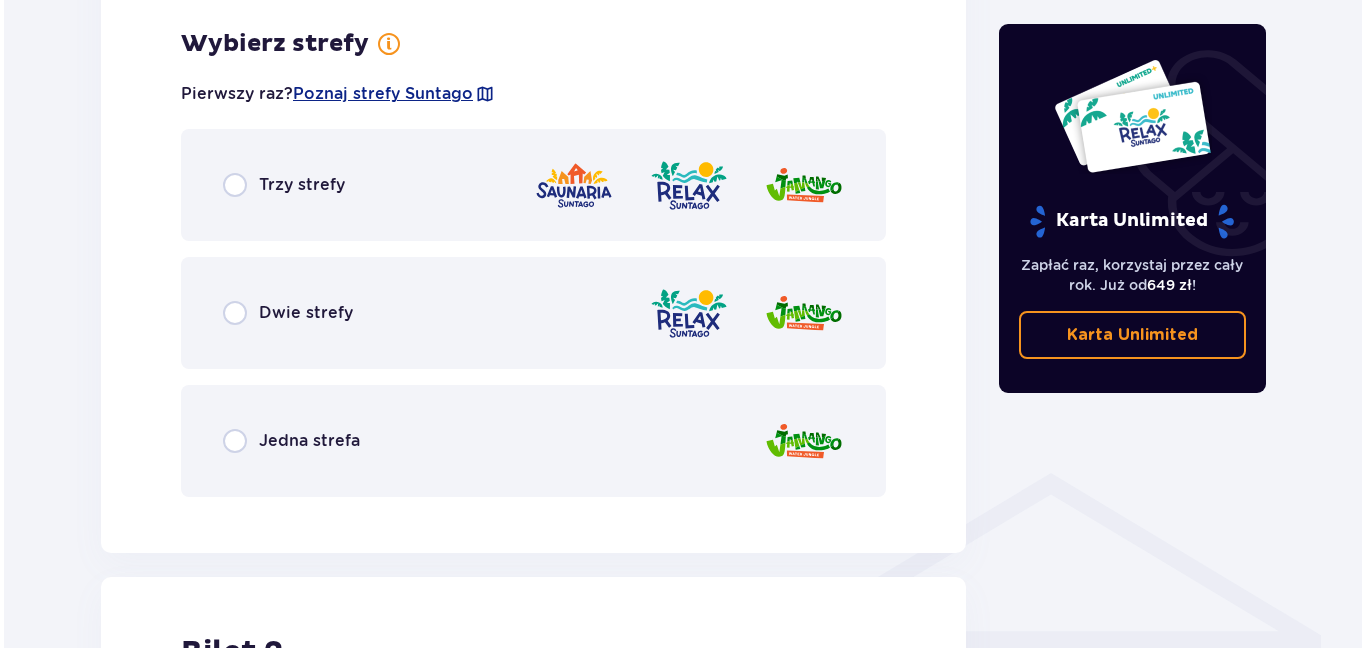 scroll, scrollTop: 1156, scrollLeft: 0, axis: vertical 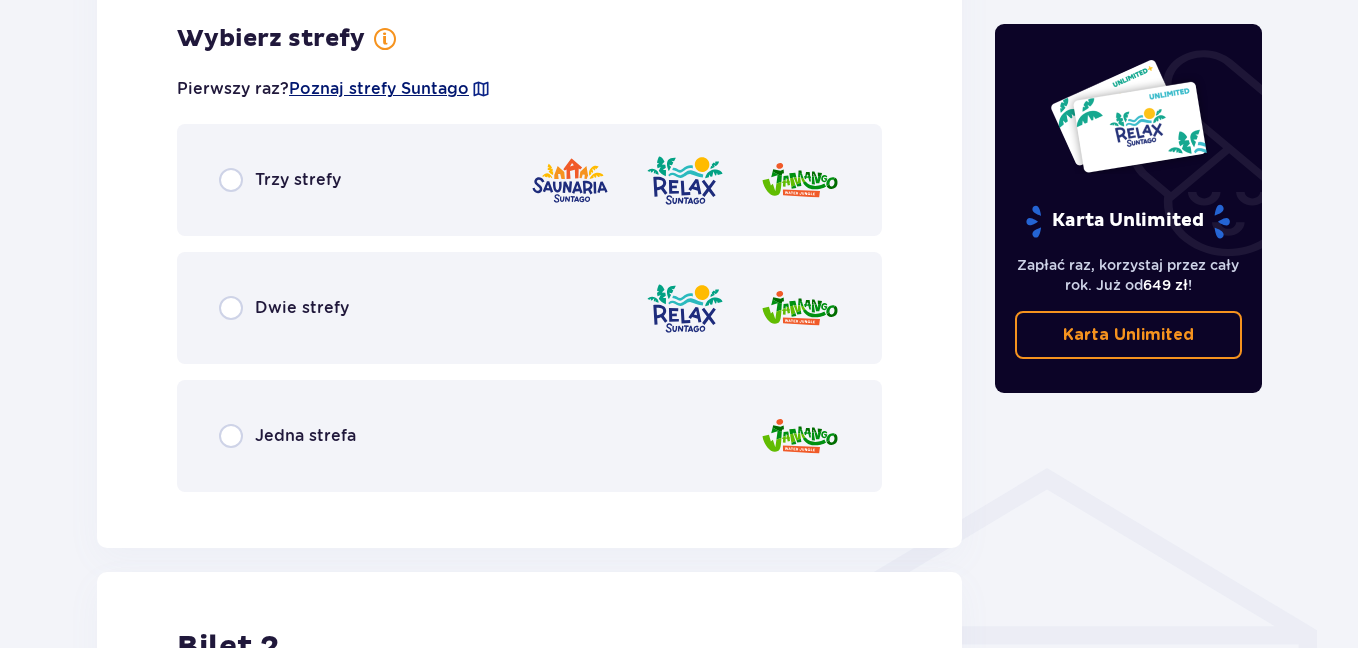 click on "Poznaj strefy Suntago" at bounding box center [379, 89] 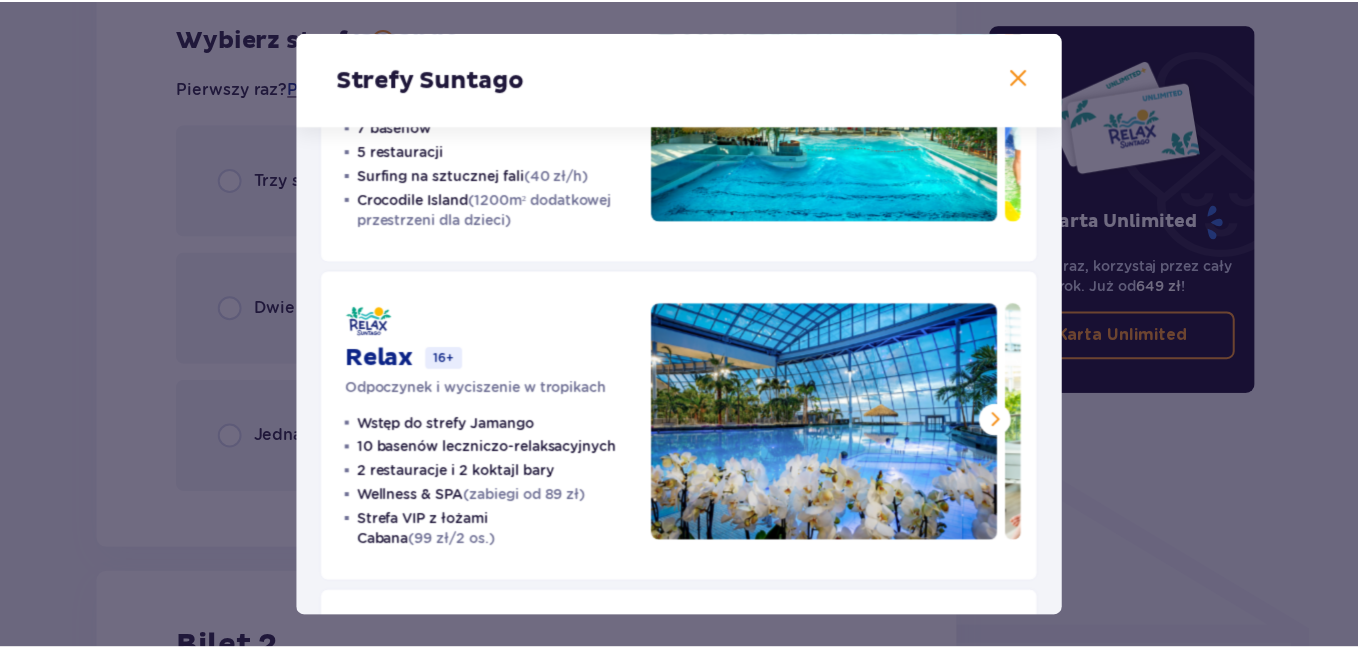 scroll, scrollTop: 500, scrollLeft: 0, axis: vertical 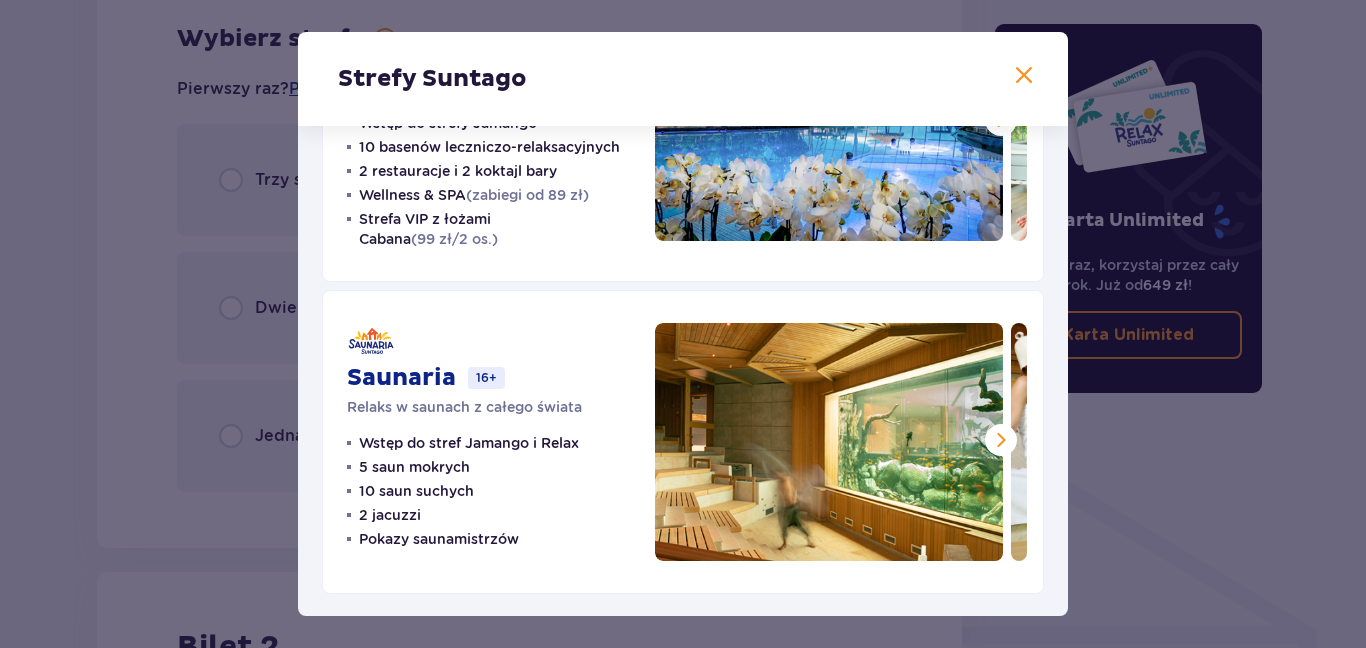 click at bounding box center (1024, 76) 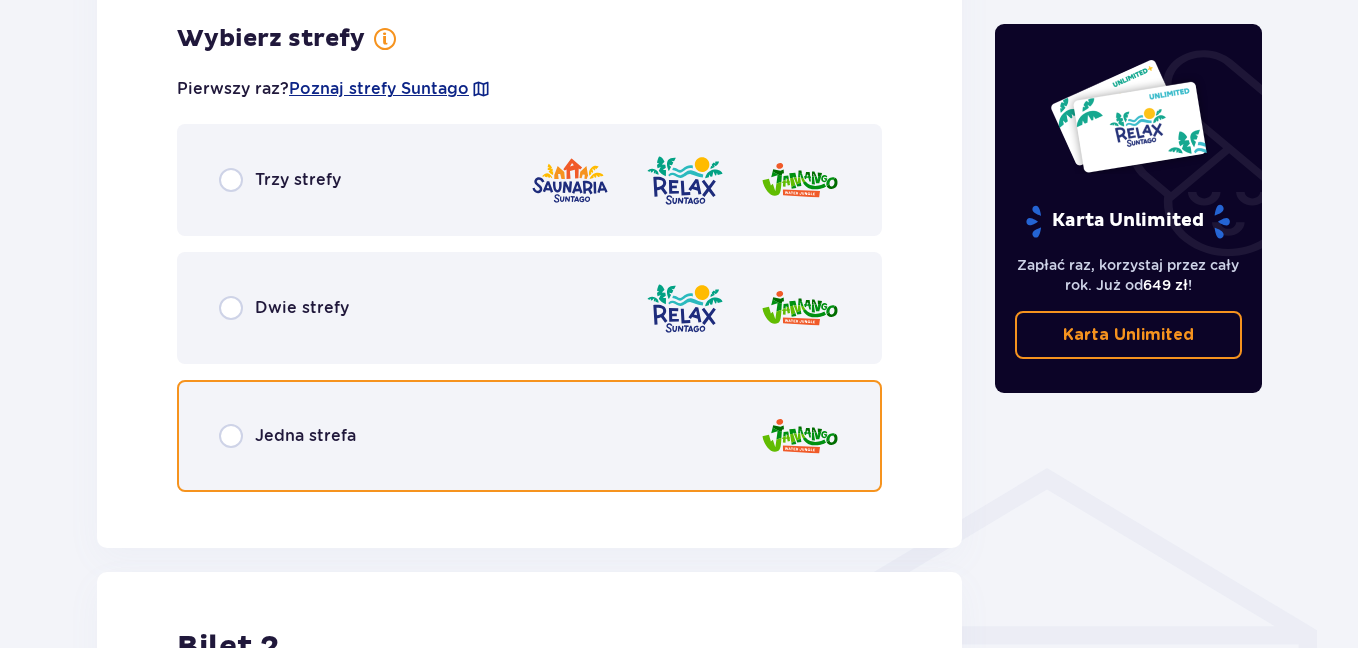 drag, startPoint x: 232, startPoint y: 439, endPoint x: 288, endPoint y: 435, distance: 56.142673 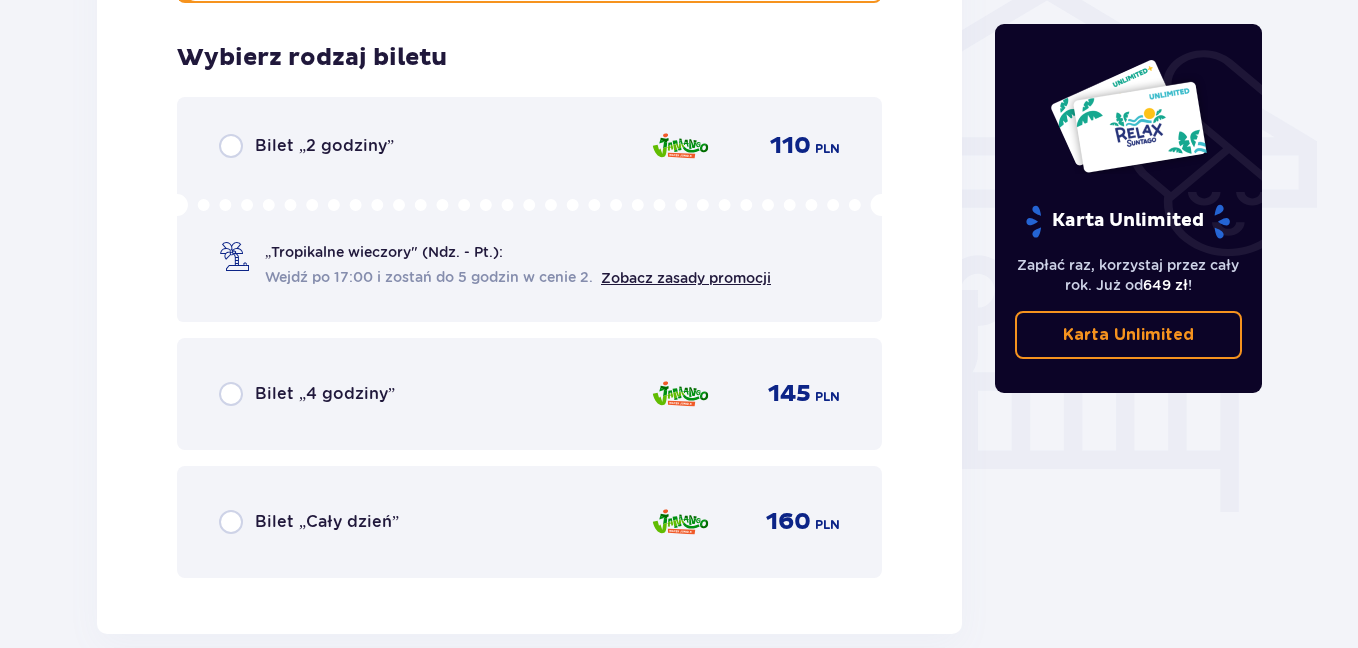 scroll, scrollTop: 1664, scrollLeft: 0, axis: vertical 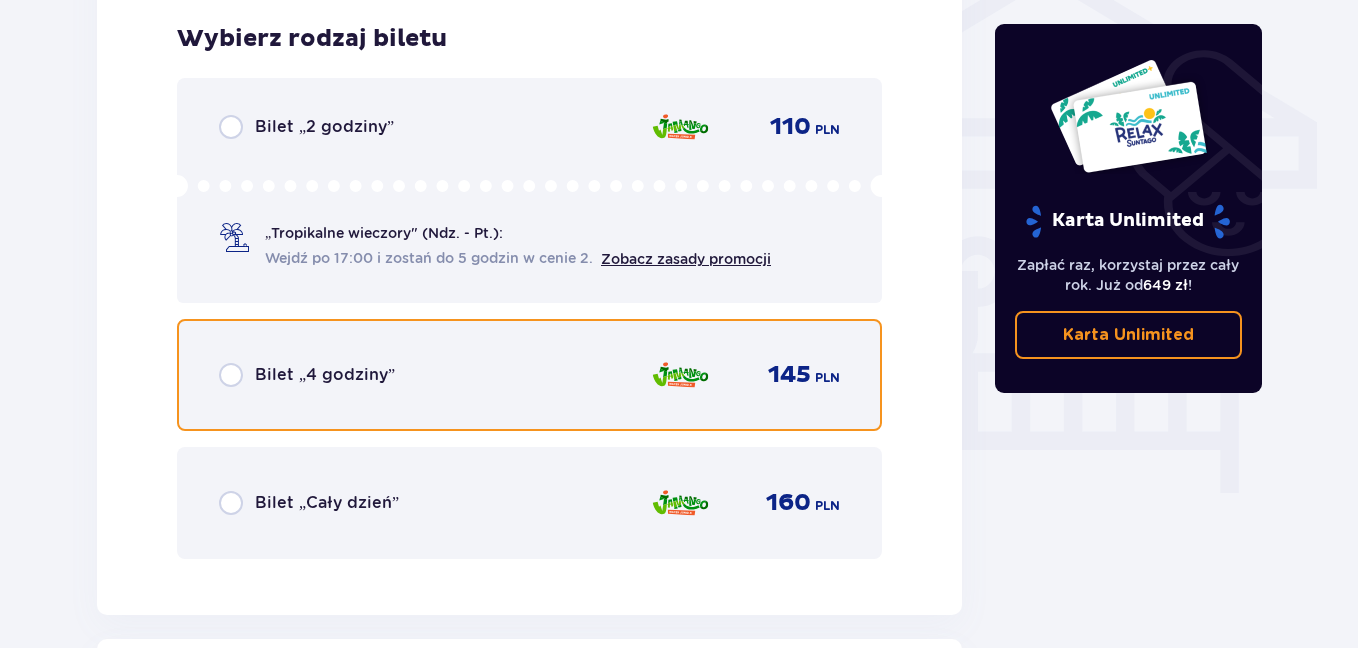 click at bounding box center (231, 375) 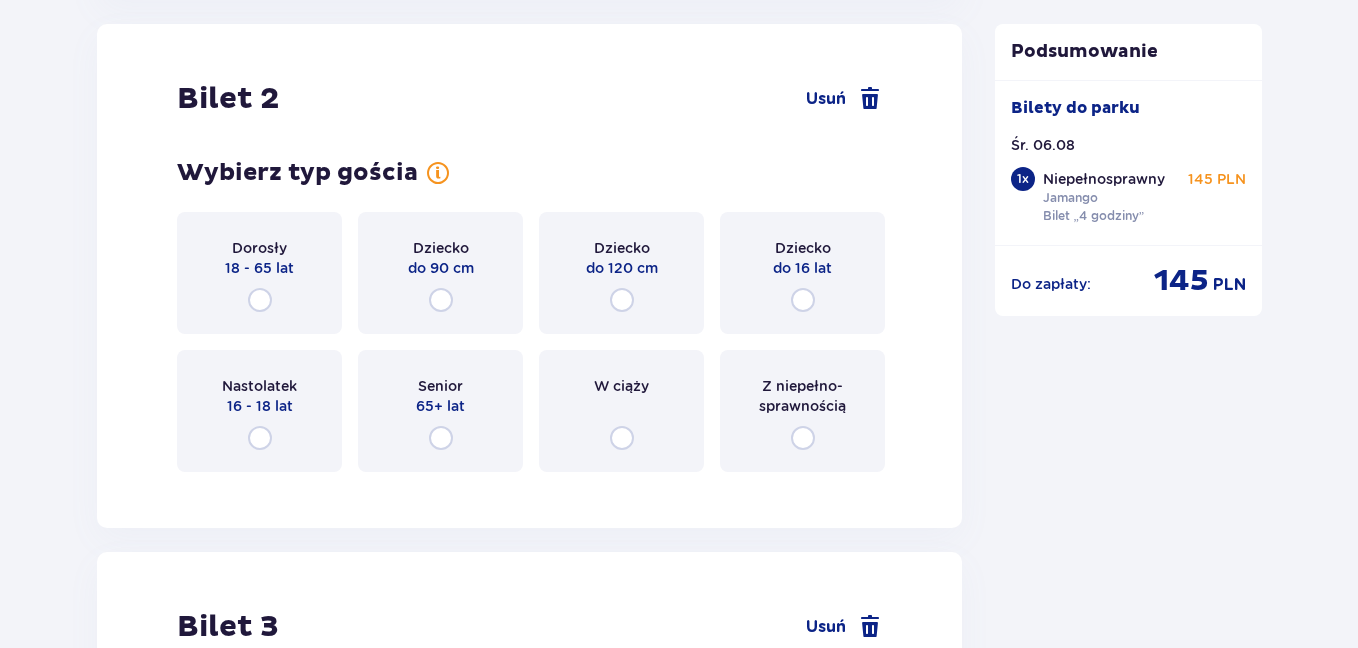 scroll, scrollTop: 2379, scrollLeft: 0, axis: vertical 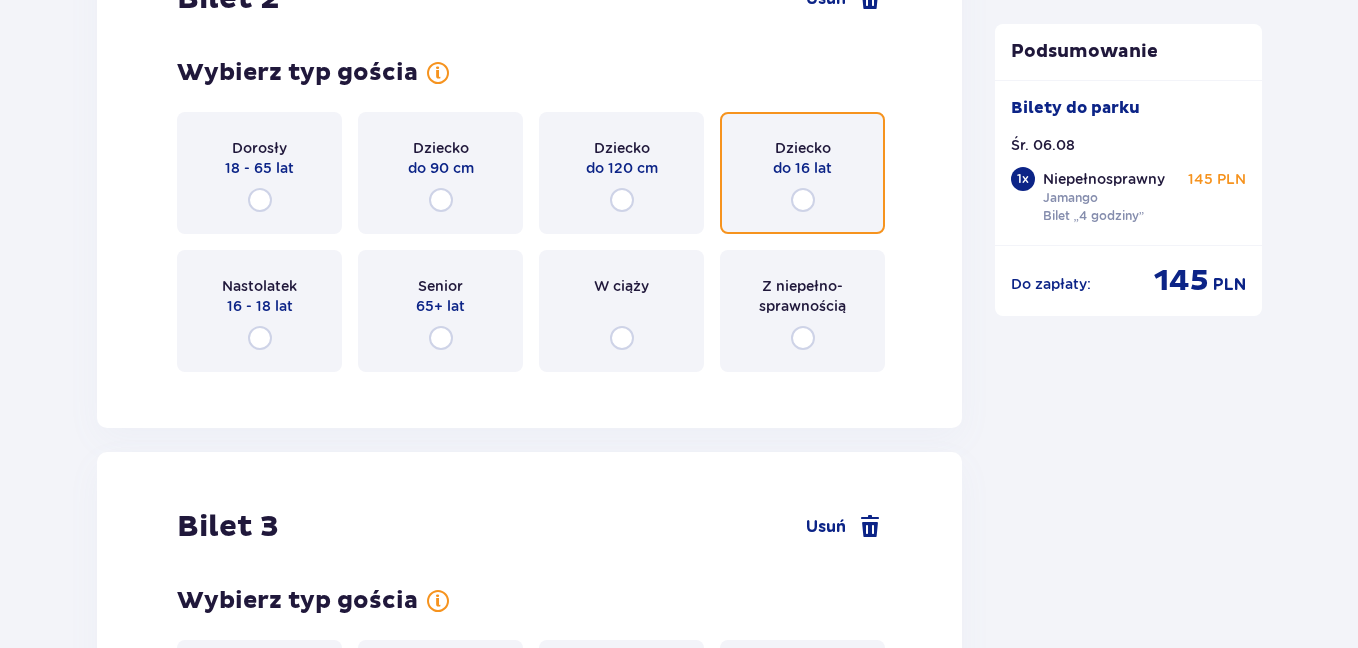 click at bounding box center (803, 200) 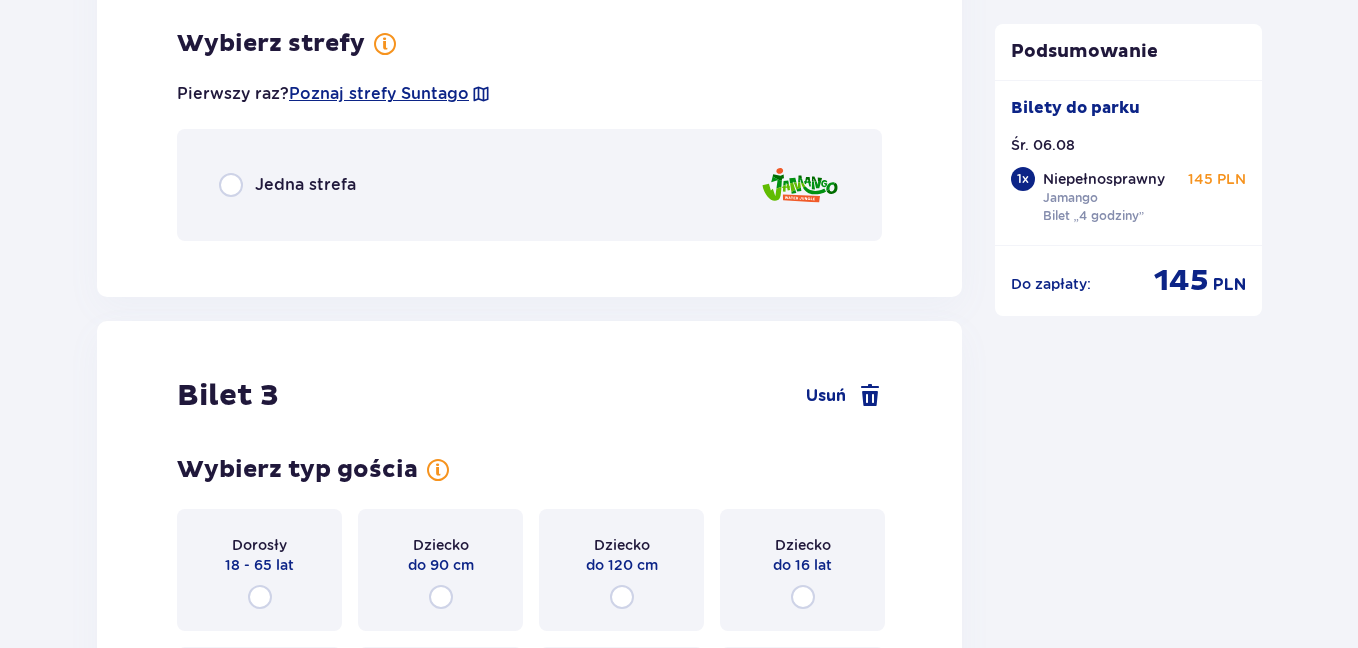 scroll, scrollTop: 2767, scrollLeft: 0, axis: vertical 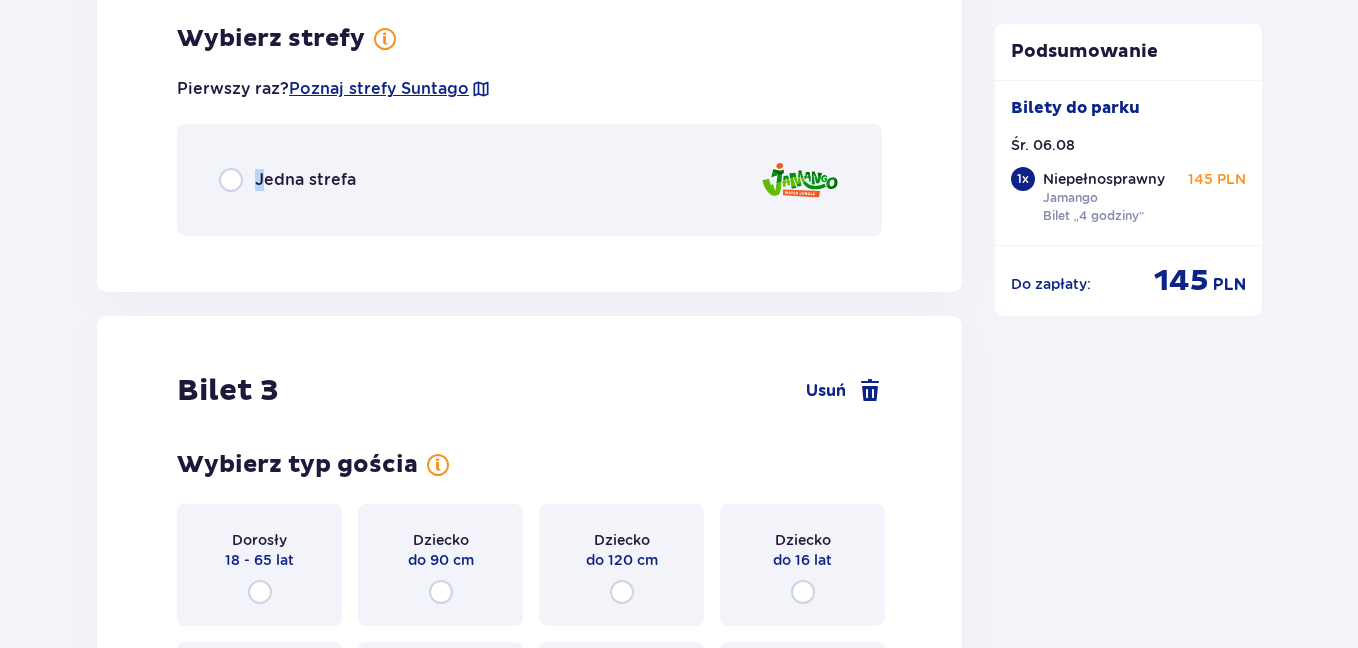 drag, startPoint x: 259, startPoint y: 195, endPoint x: 281, endPoint y: 241, distance: 50.990196 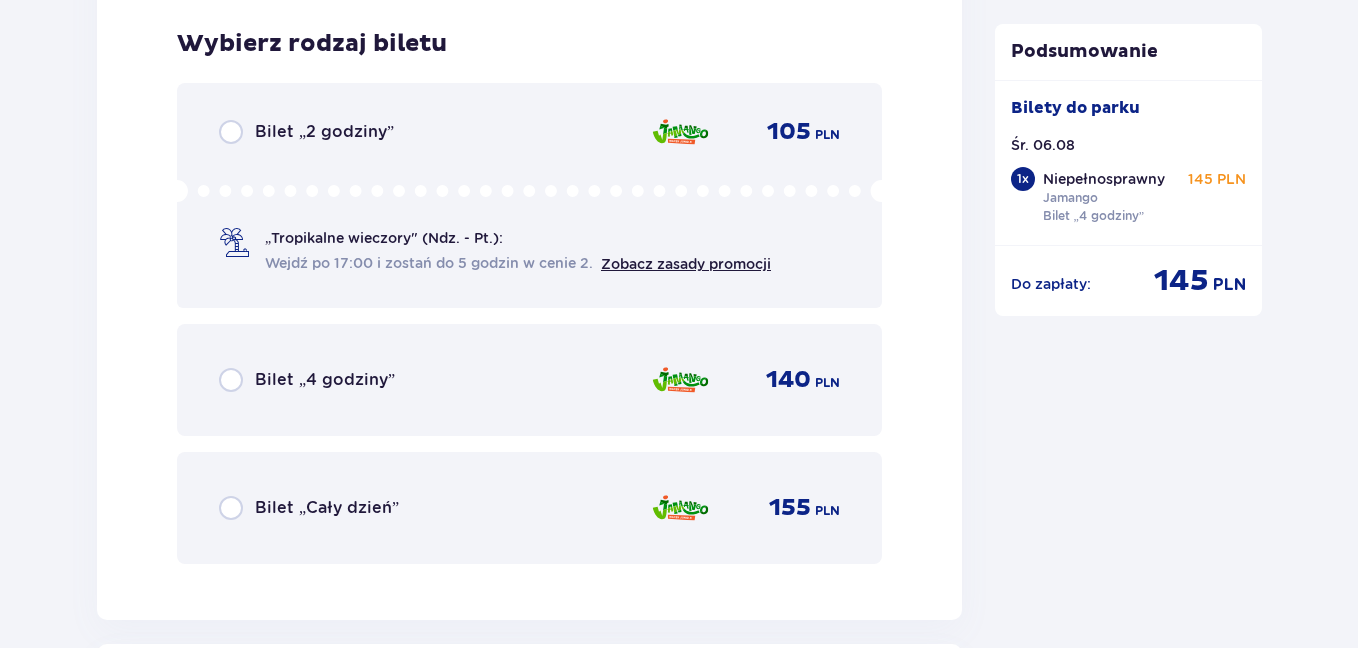 scroll, scrollTop: 3019, scrollLeft: 0, axis: vertical 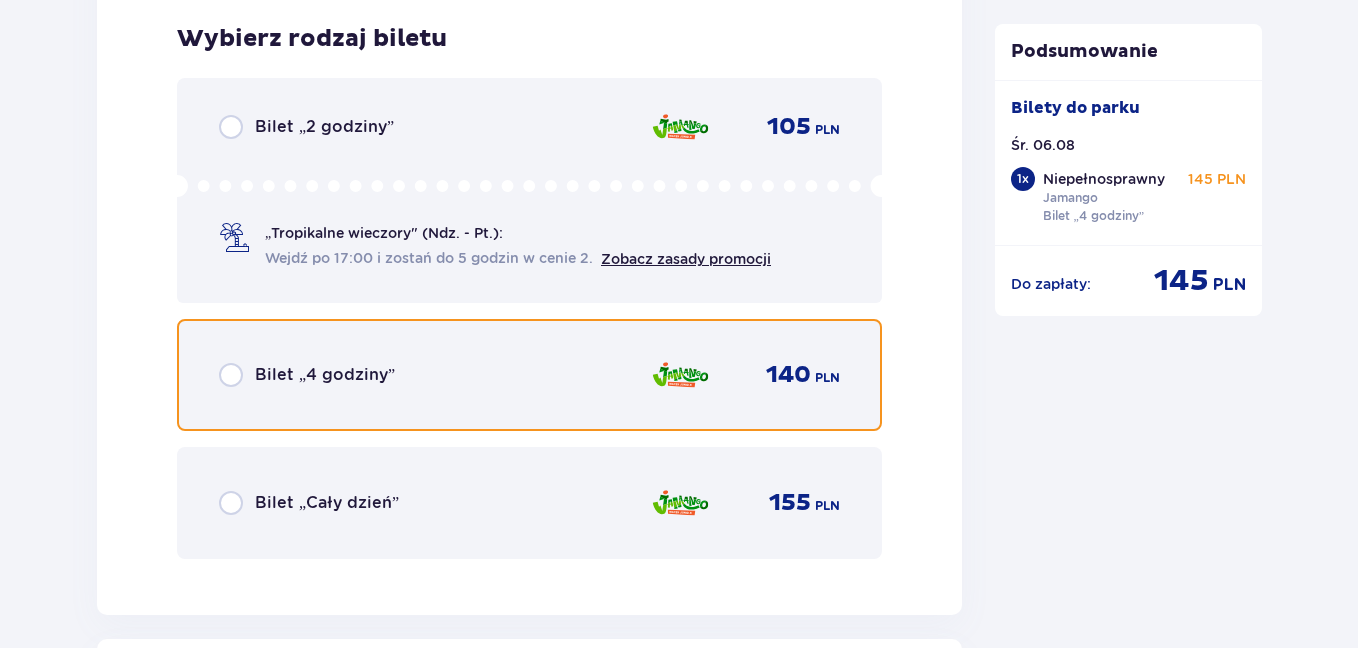 click at bounding box center [231, 375] 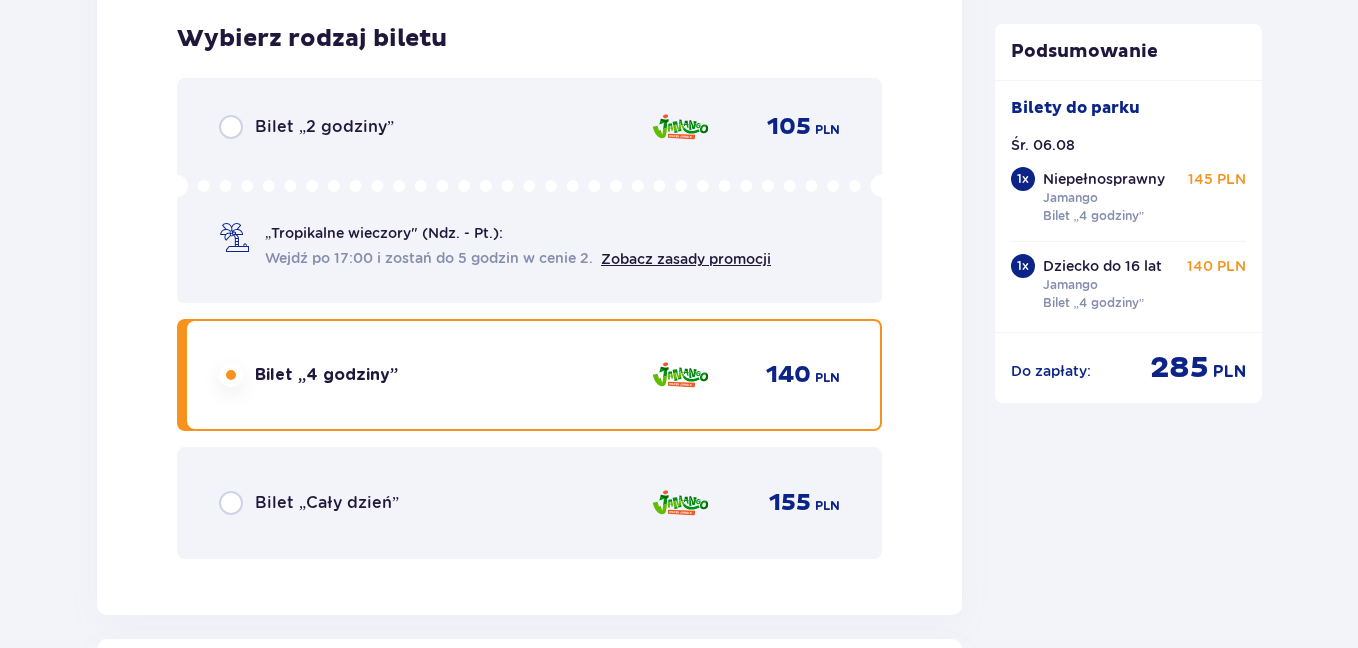scroll, scrollTop: 3634, scrollLeft: 0, axis: vertical 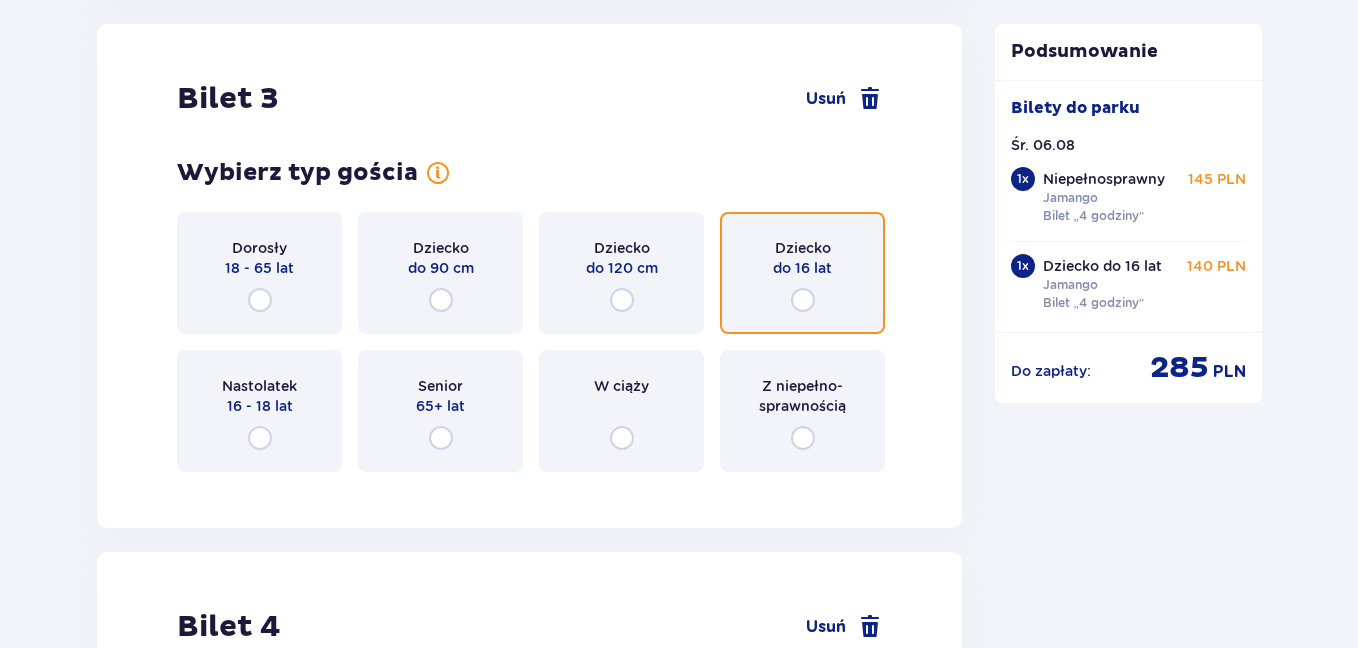 click at bounding box center (803, 300) 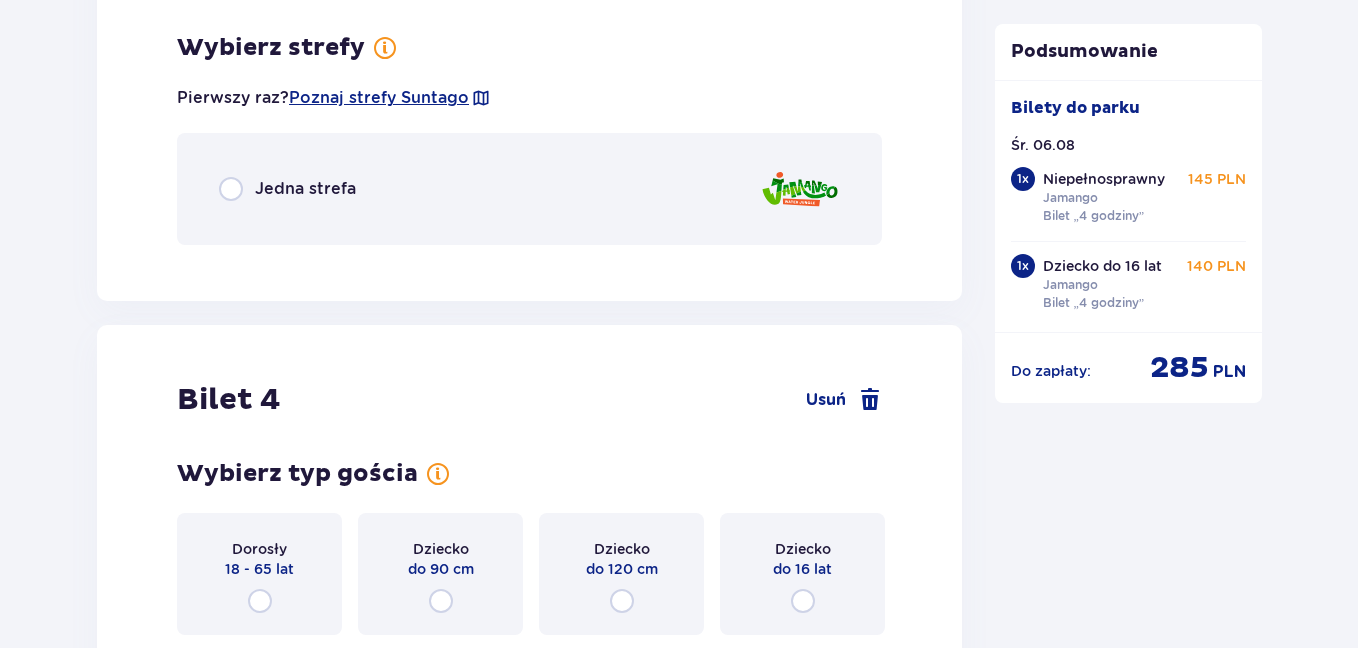 scroll, scrollTop: 4122, scrollLeft: 0, axis: vertical 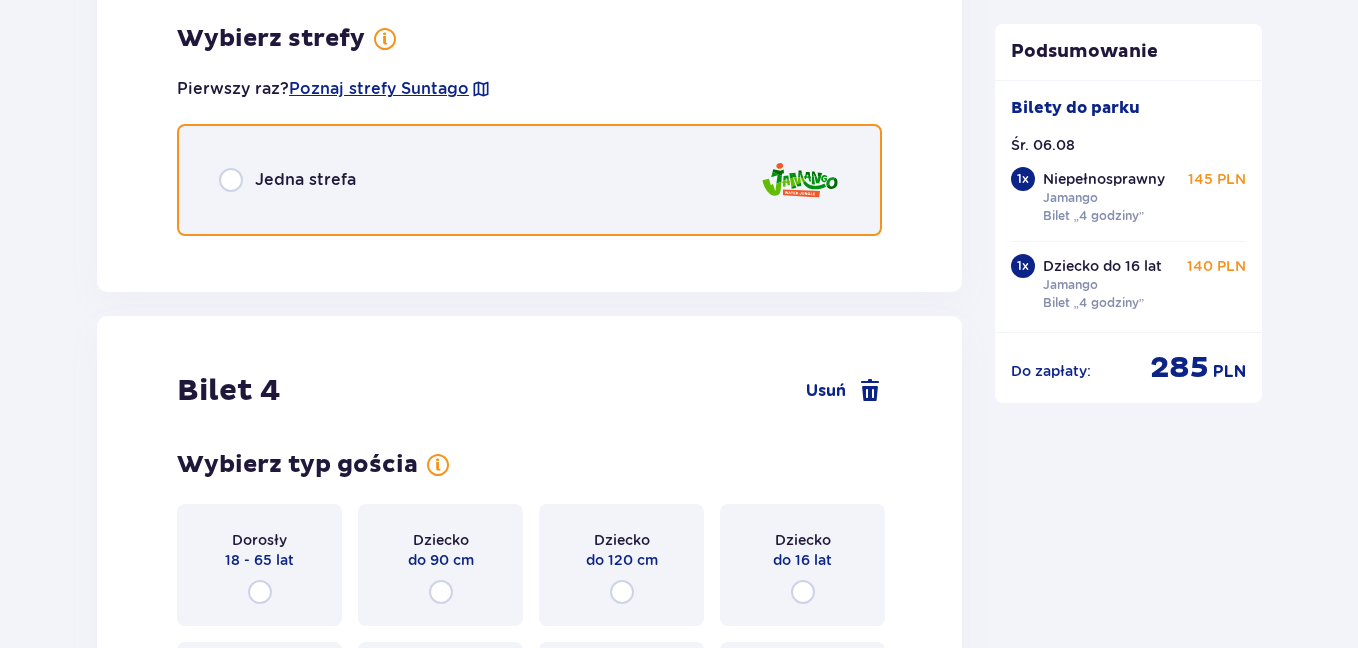click at bounding box center [231, 180] 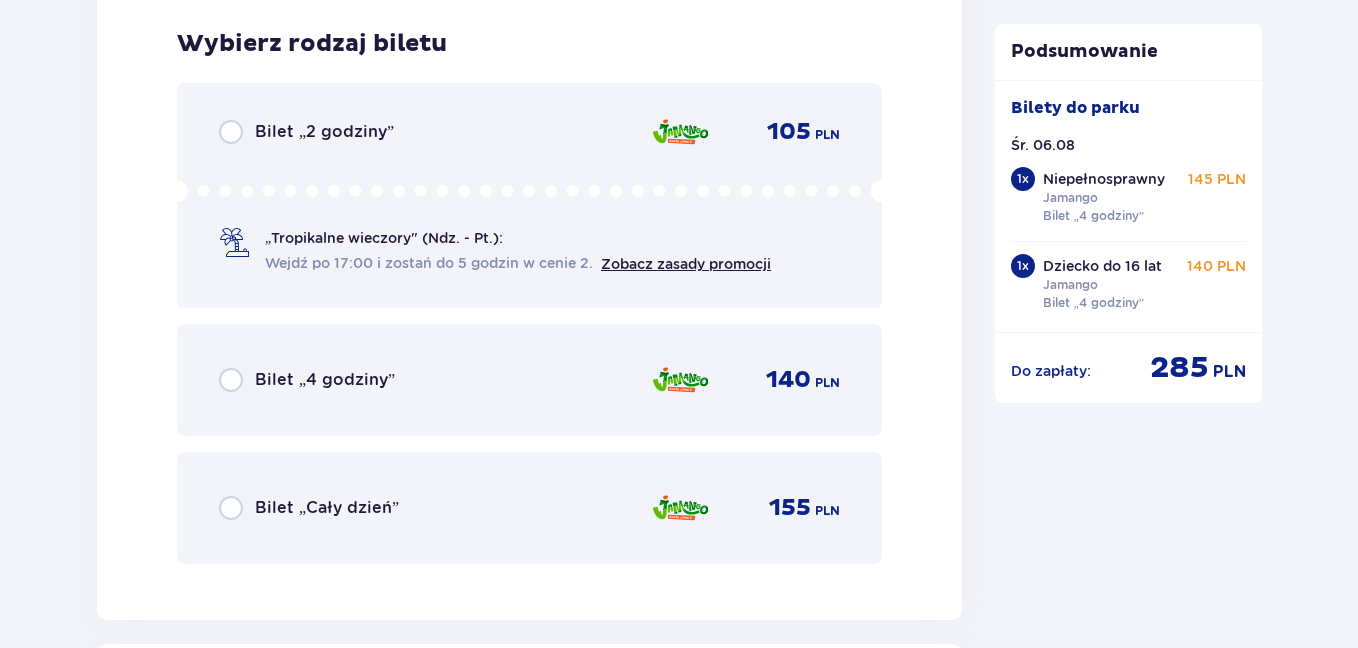 scroll, scrollTop: 4374, scrollLeft: 0, axis: vertical 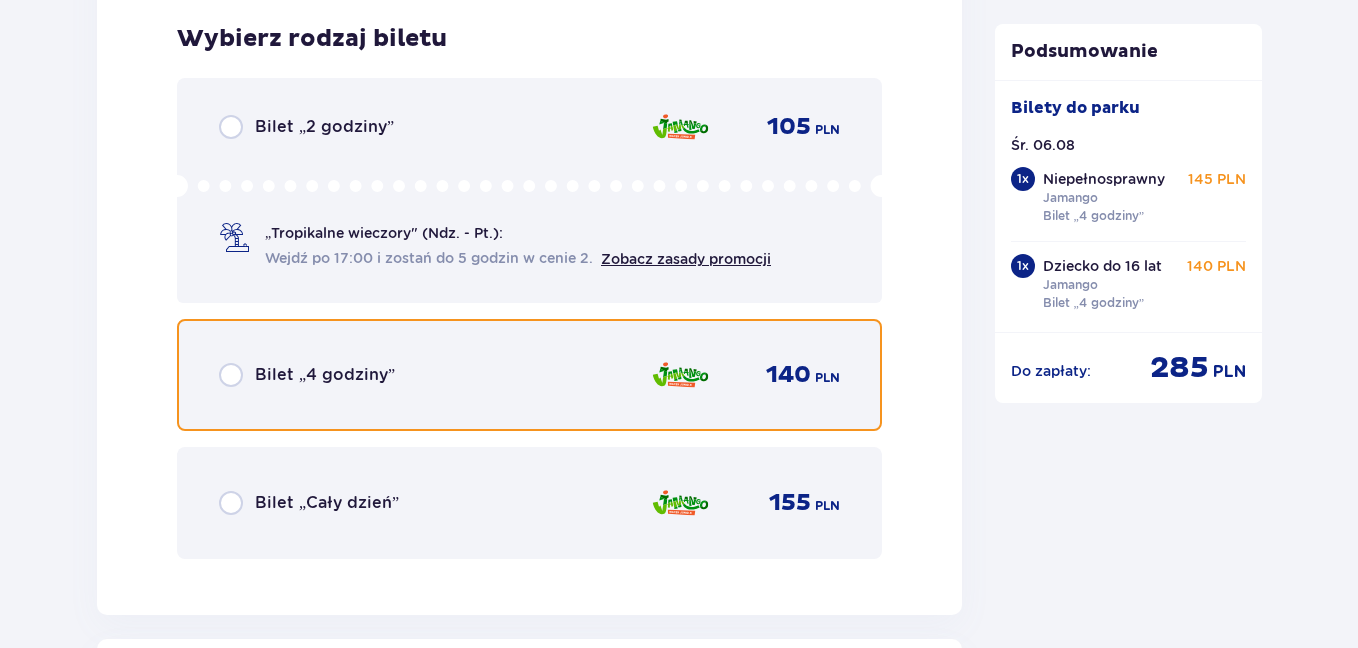 click at bounding box center (231, 375) 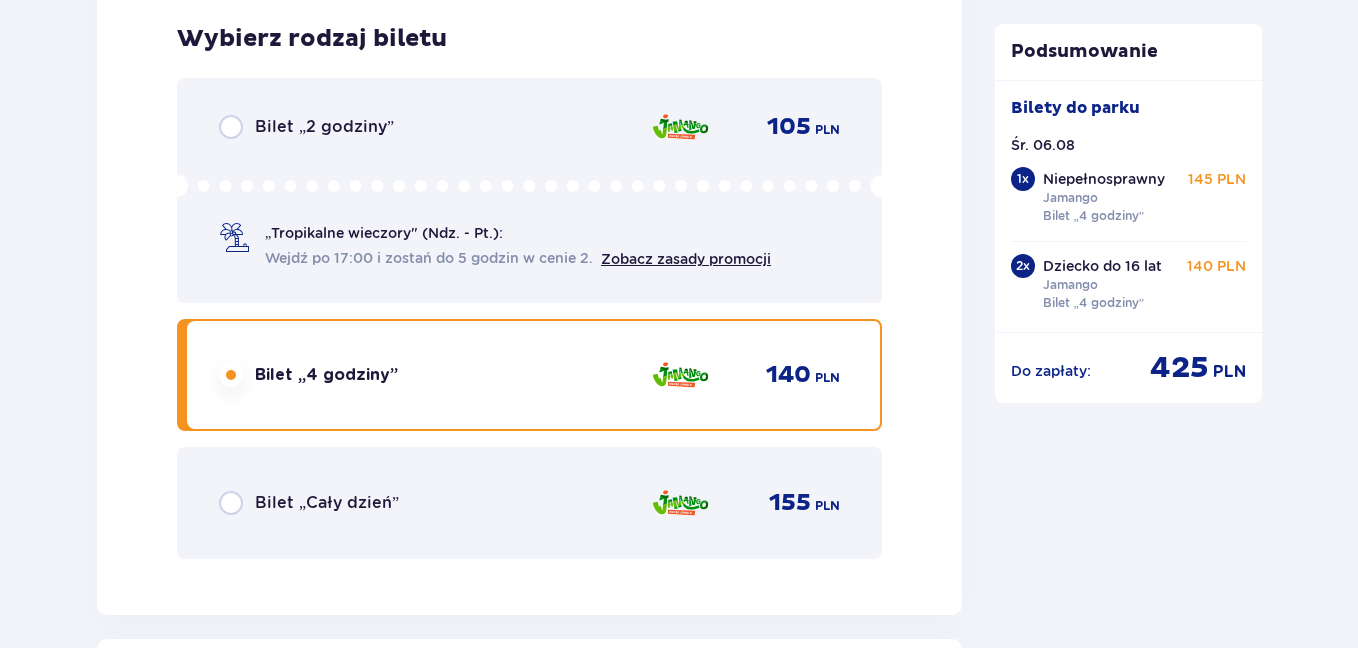 scroll, scrollTop: 4989, scrollLeft: 0, axis: vertical 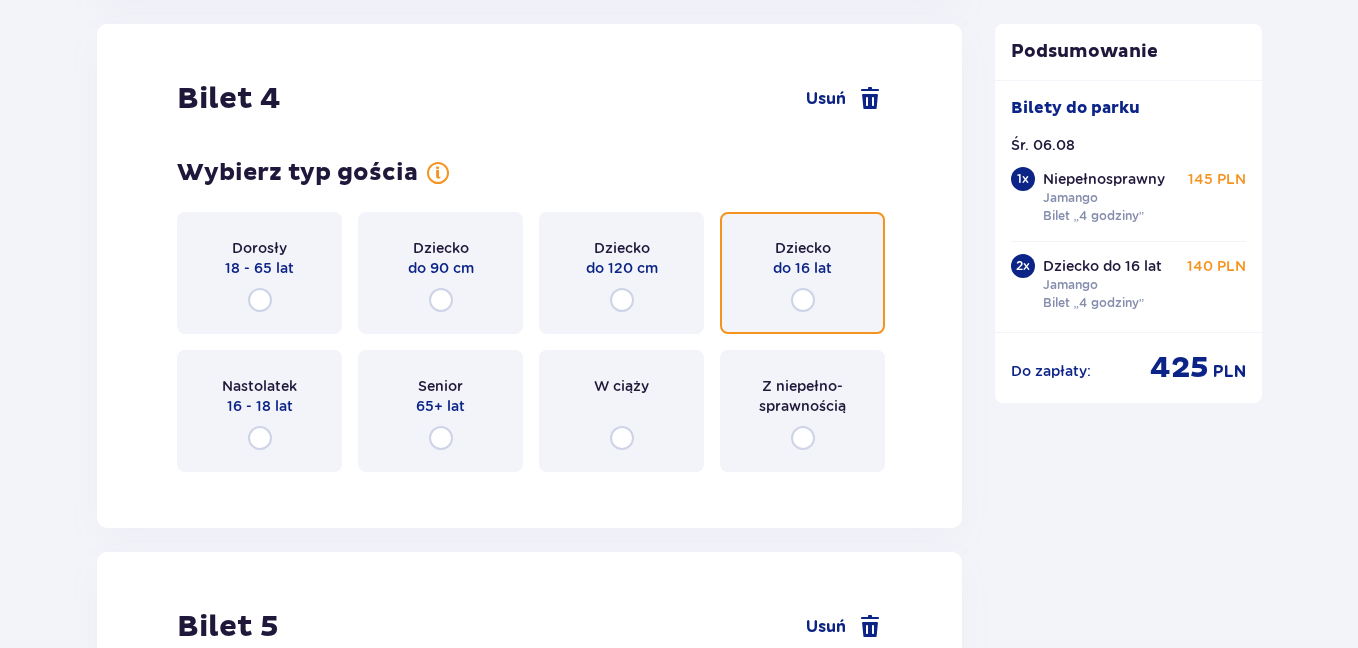 click at bounding box center (803, 300) 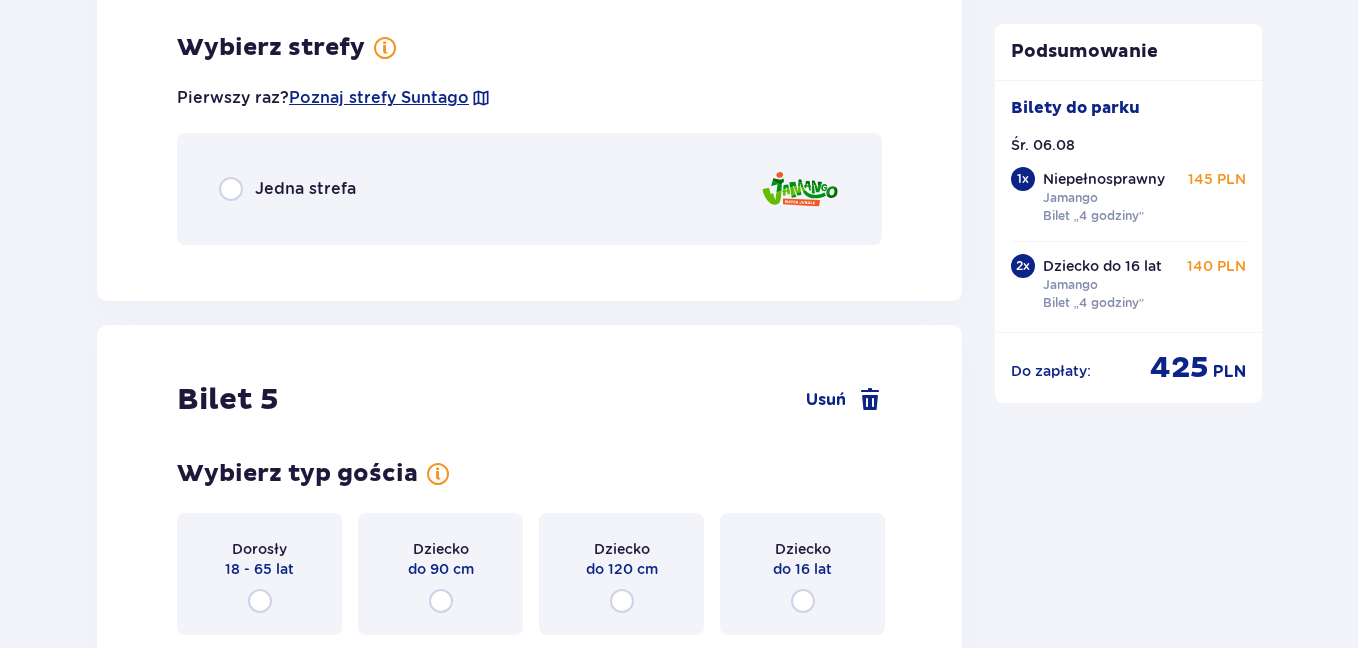 scroll, scrollTop: 5477, scrollLeft: 0, axis: vertical 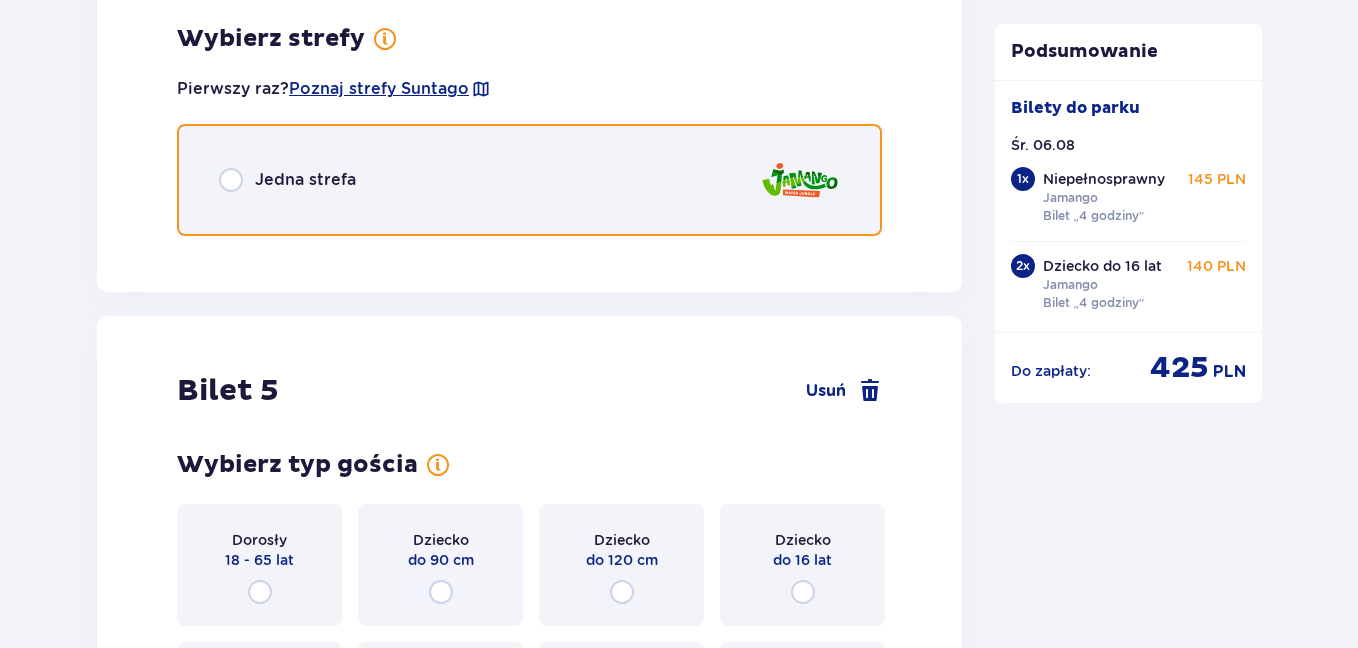 click at bounding box center [231, 180] 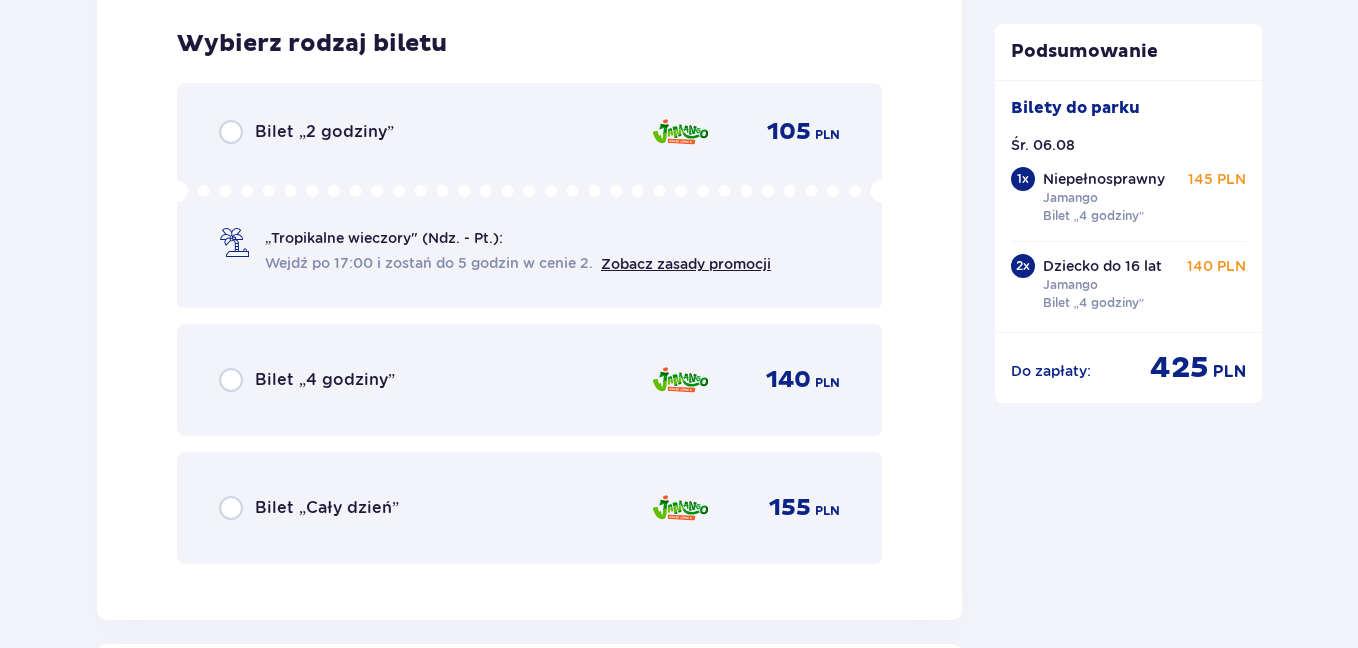 scroll, scrollTop: 5729, scrollLeft: 0, axis: vertical 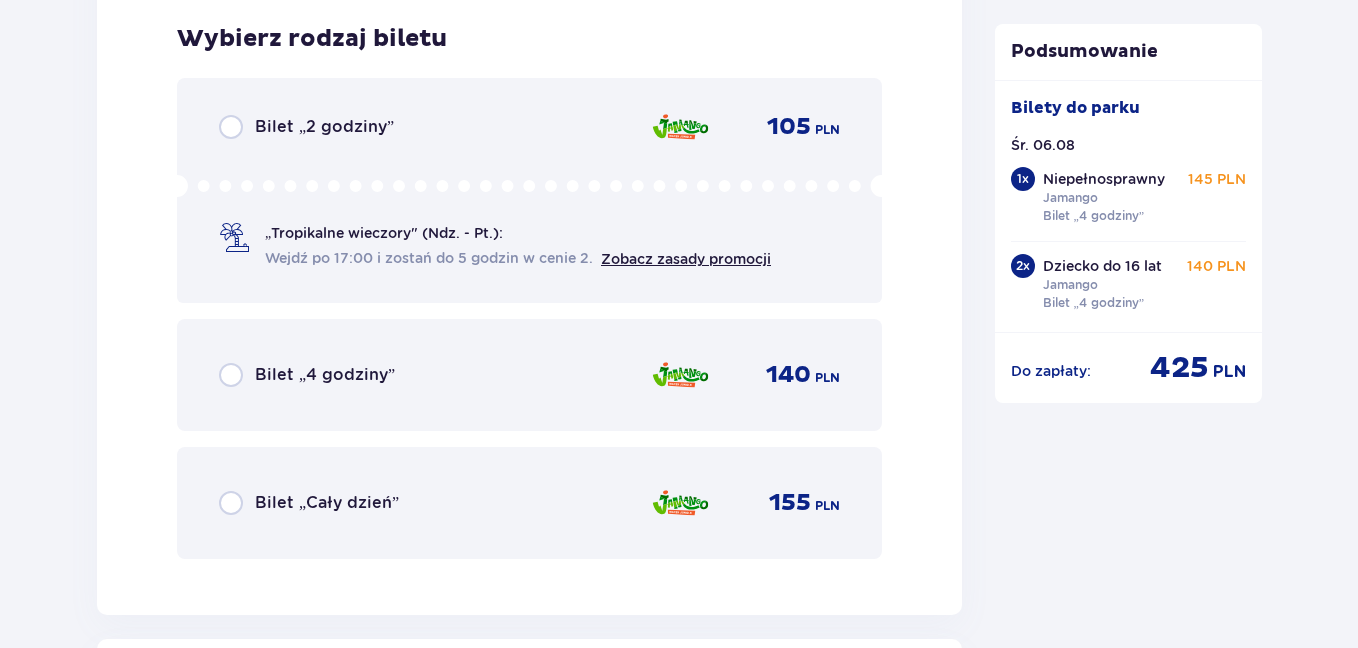 click on "Bilet „4 godziny”" at bounding box center [307, 375] 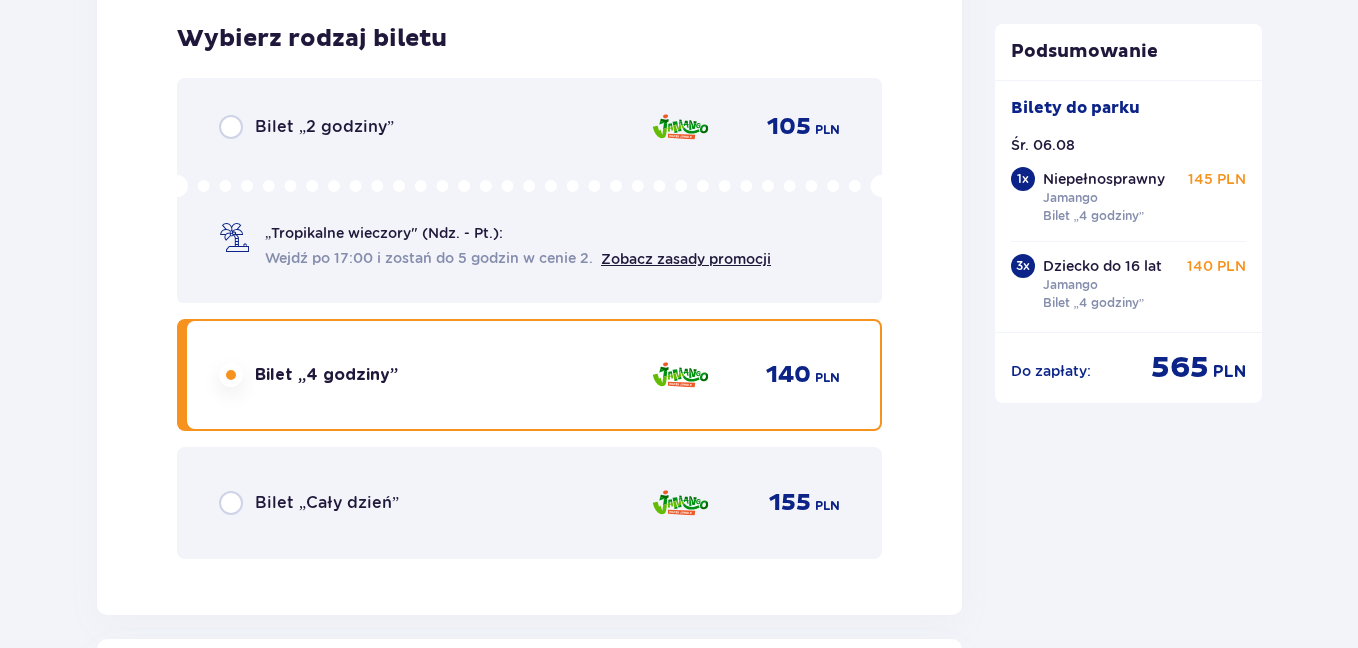 scroll, scrollTop: 6344, scrollLeft: 0, axis: vertical 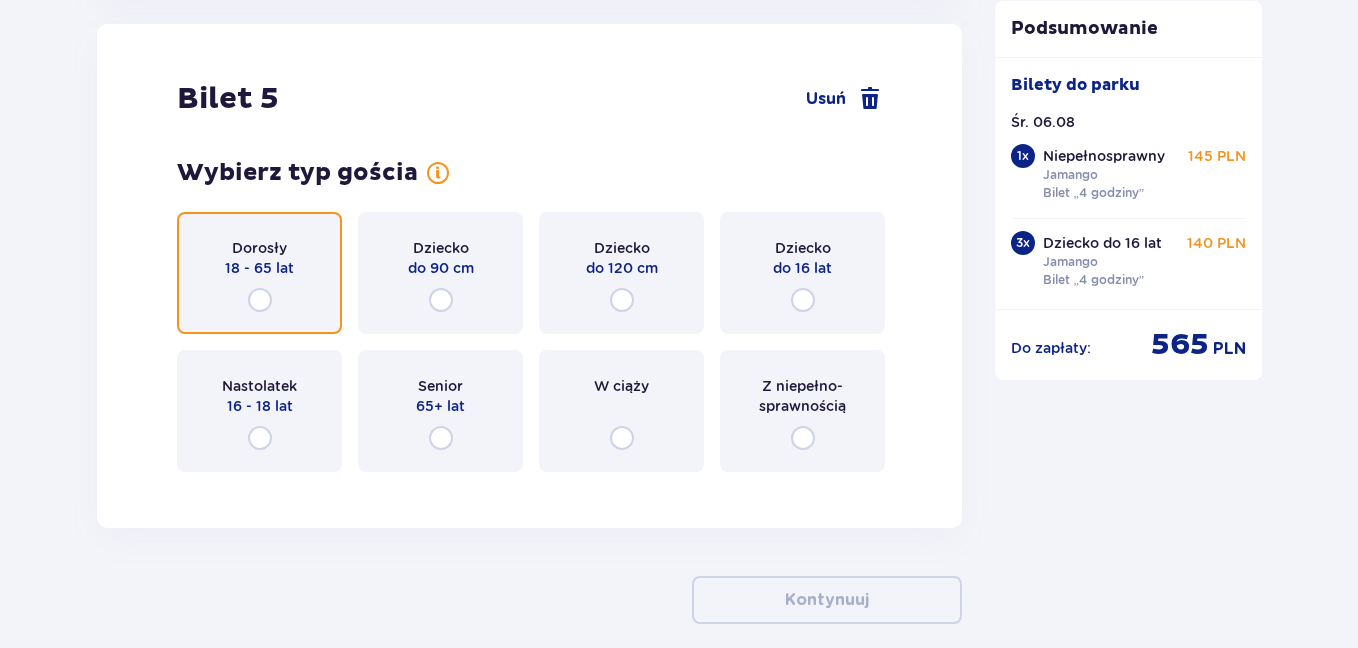 click at bounding box center [260, 300] 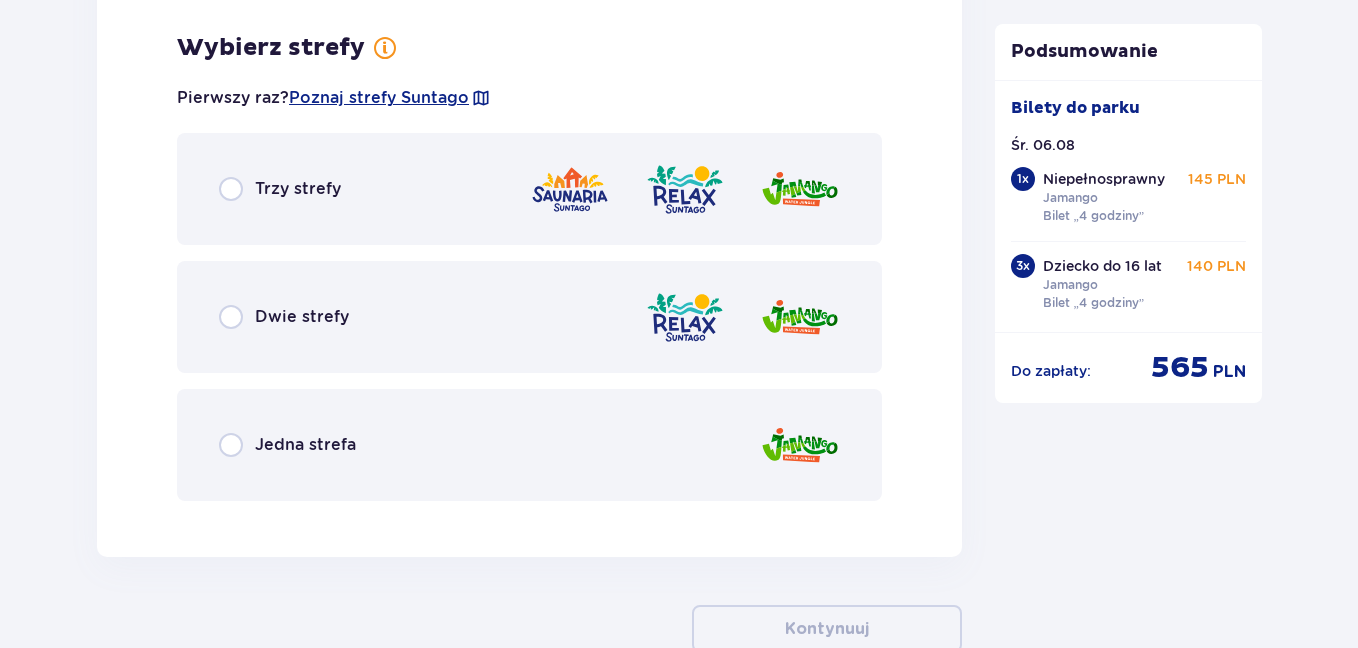 scroll, scrollTop: 6832, scrollLeft: 0, axis: vertical 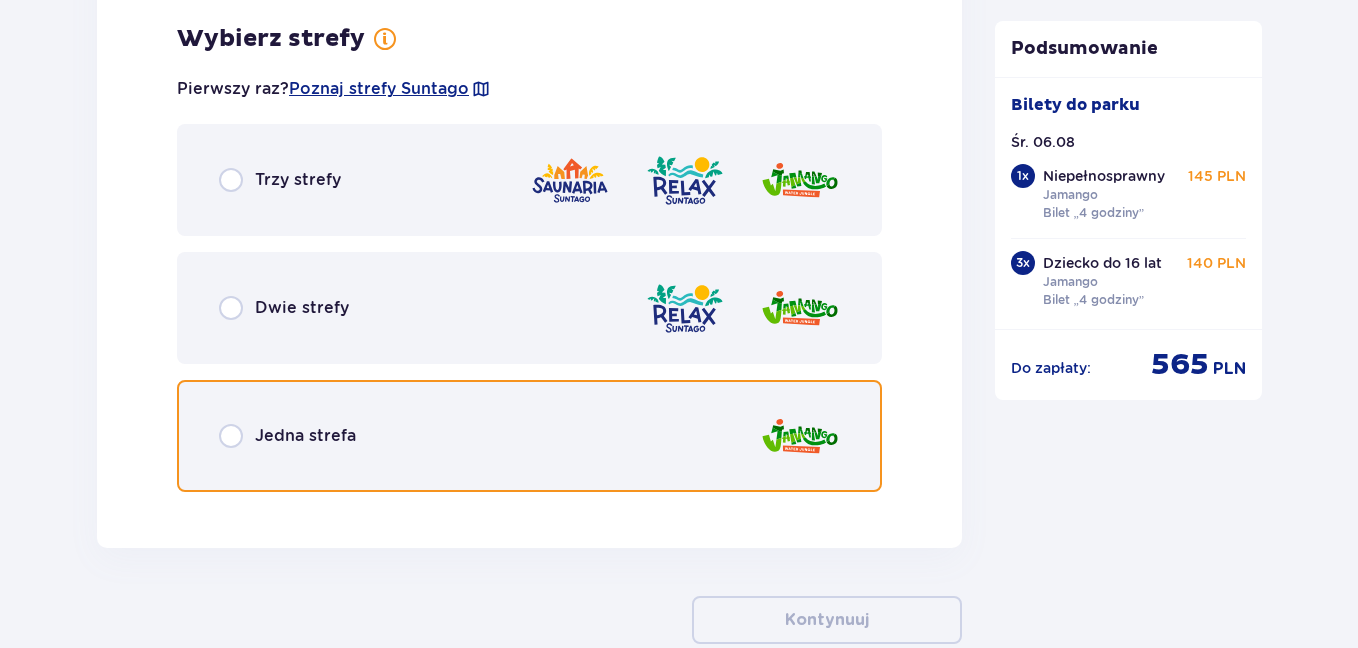 click at bounding box center [231, 436] 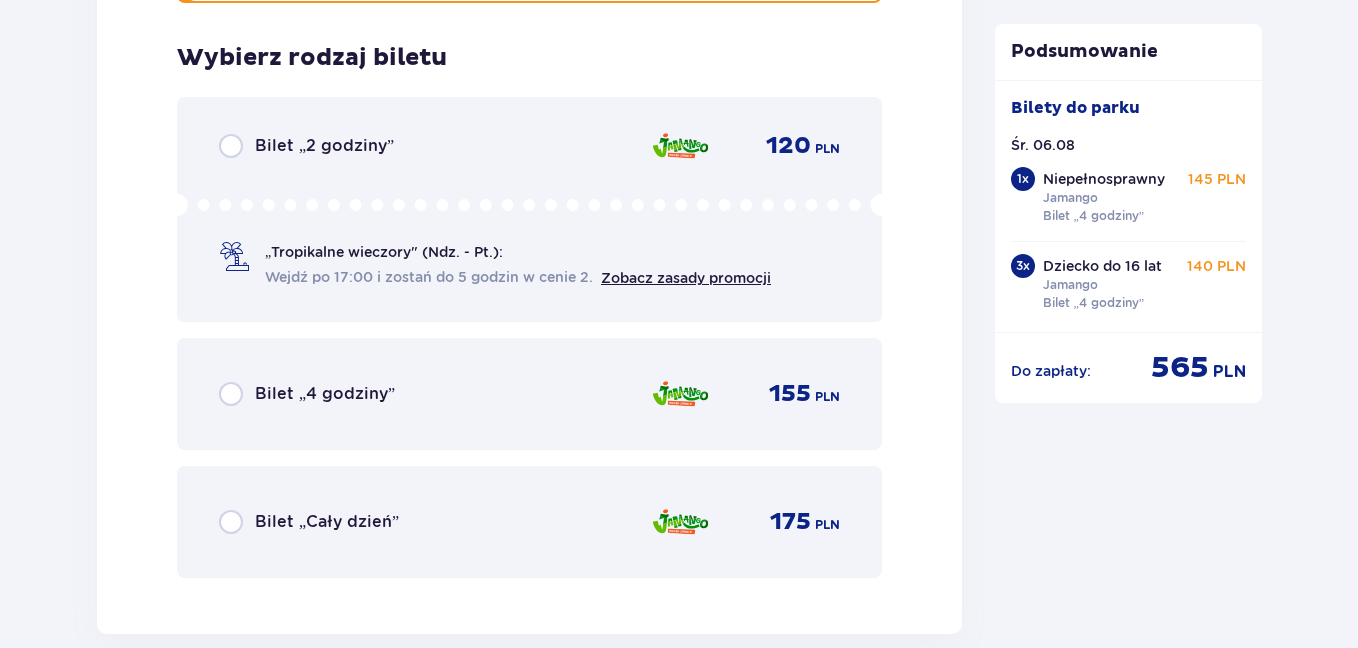 scroll, scrollTop: 7340, scrollLeft: 0, axis: vertical 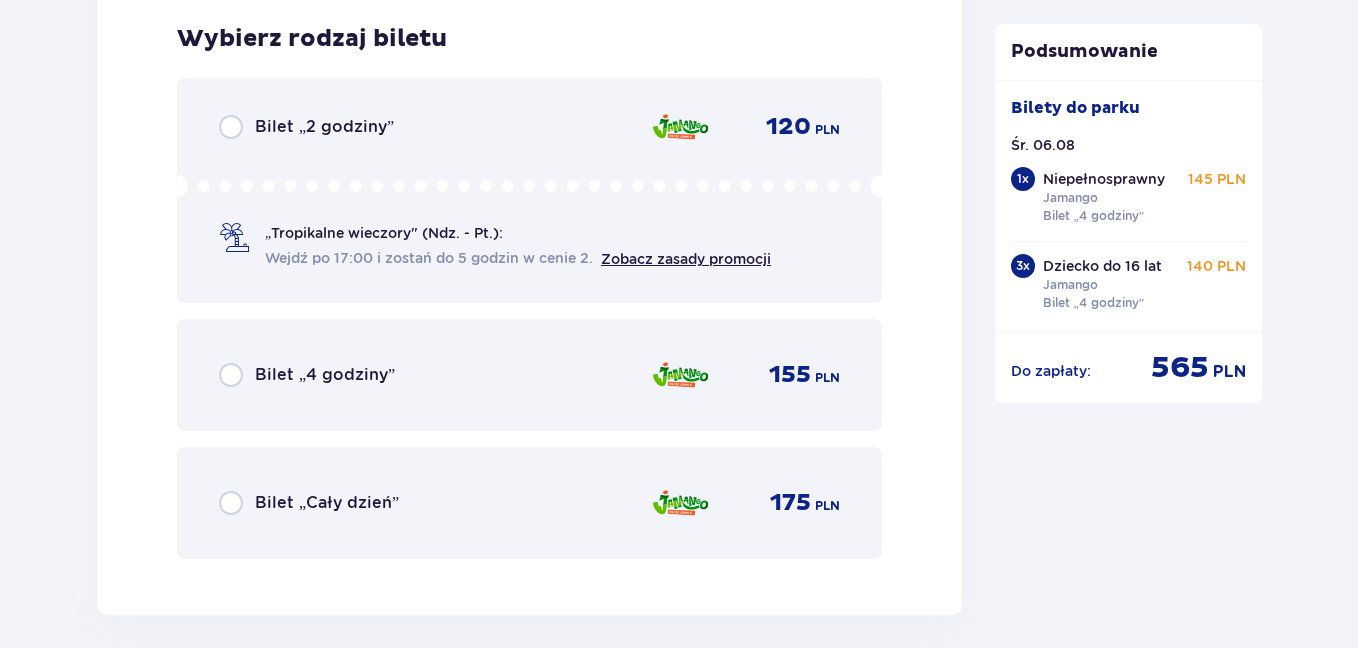 click on "Bilet „4 godziny”" at bounding box center [307, 375] 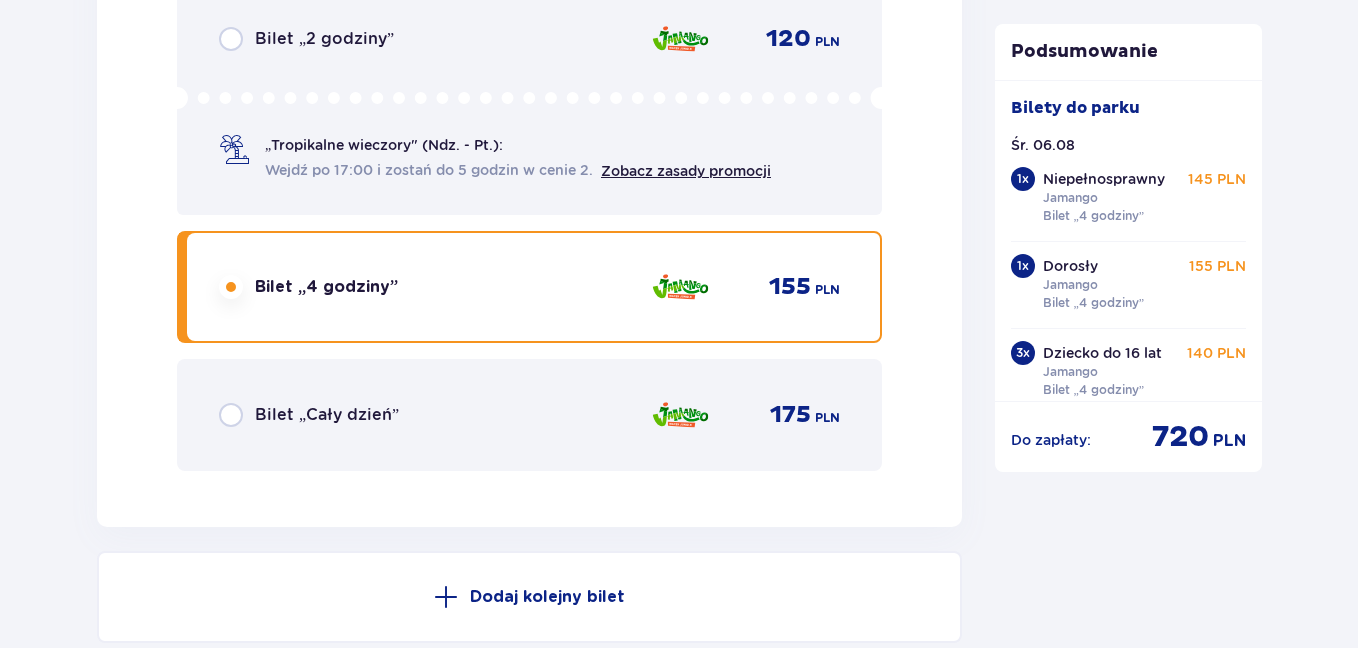 scroll, scrollTop: 7427, scrollLeft: 0, axis: vertical 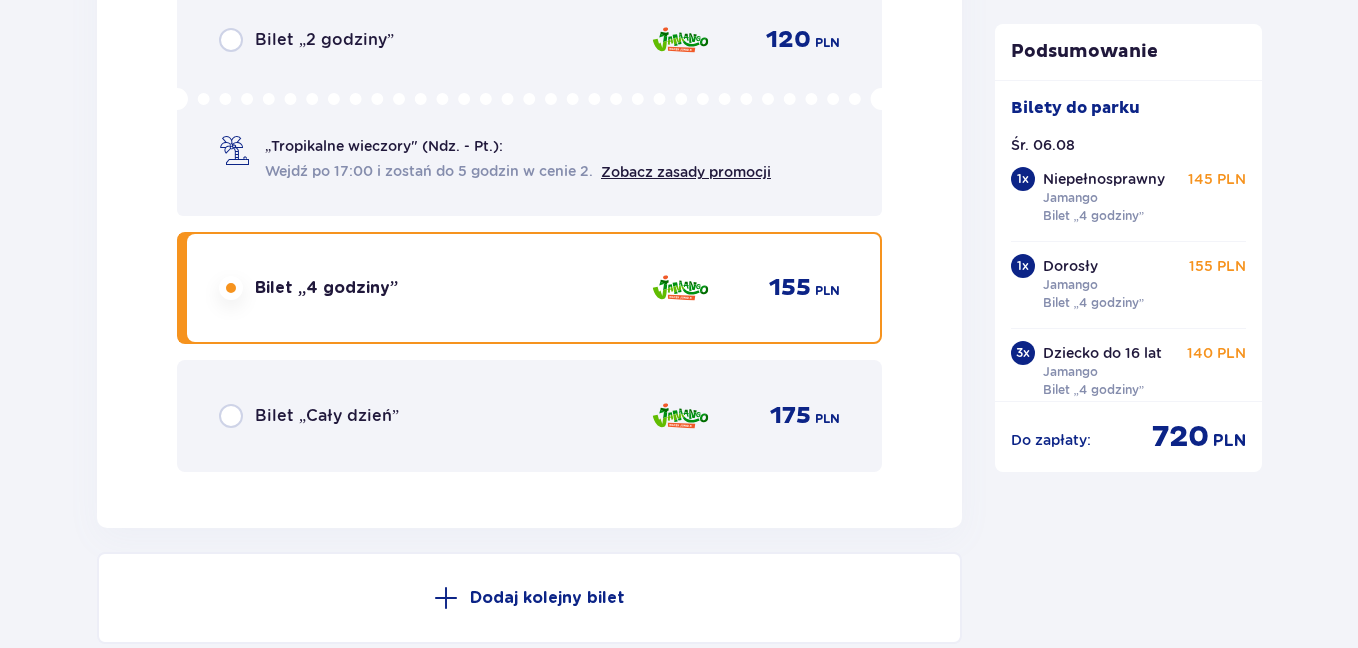 click on "Niepełnosprawny" at bounding box center [1104, 179] 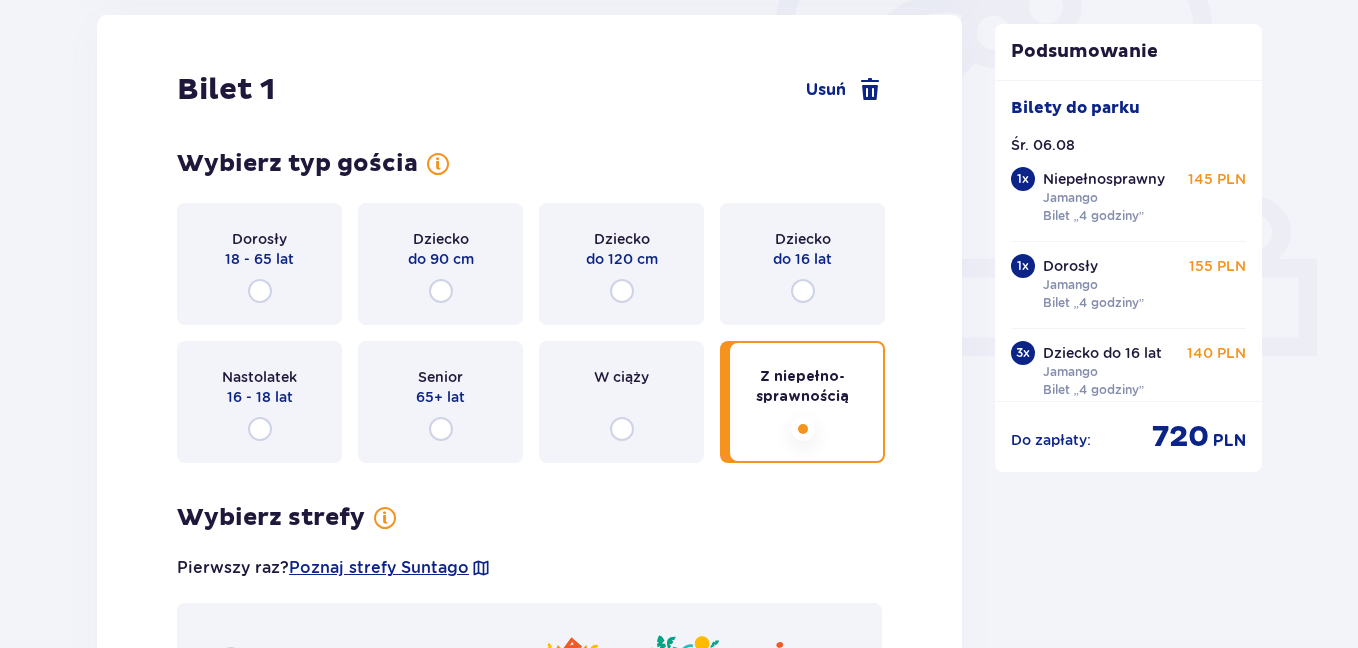 scroll, scrollTop: 700, scrollLeft: 0, axis: vertical 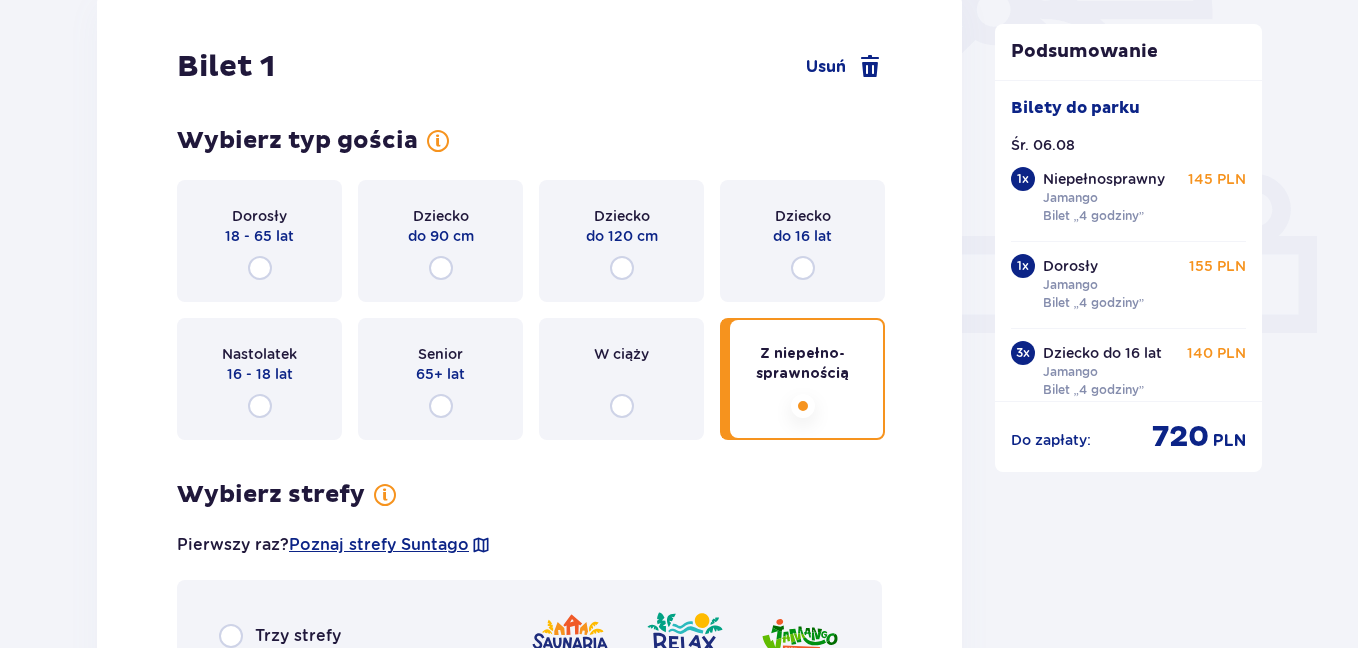 click on "Dziecko do 16 lat" at bounding box center (802, 241) 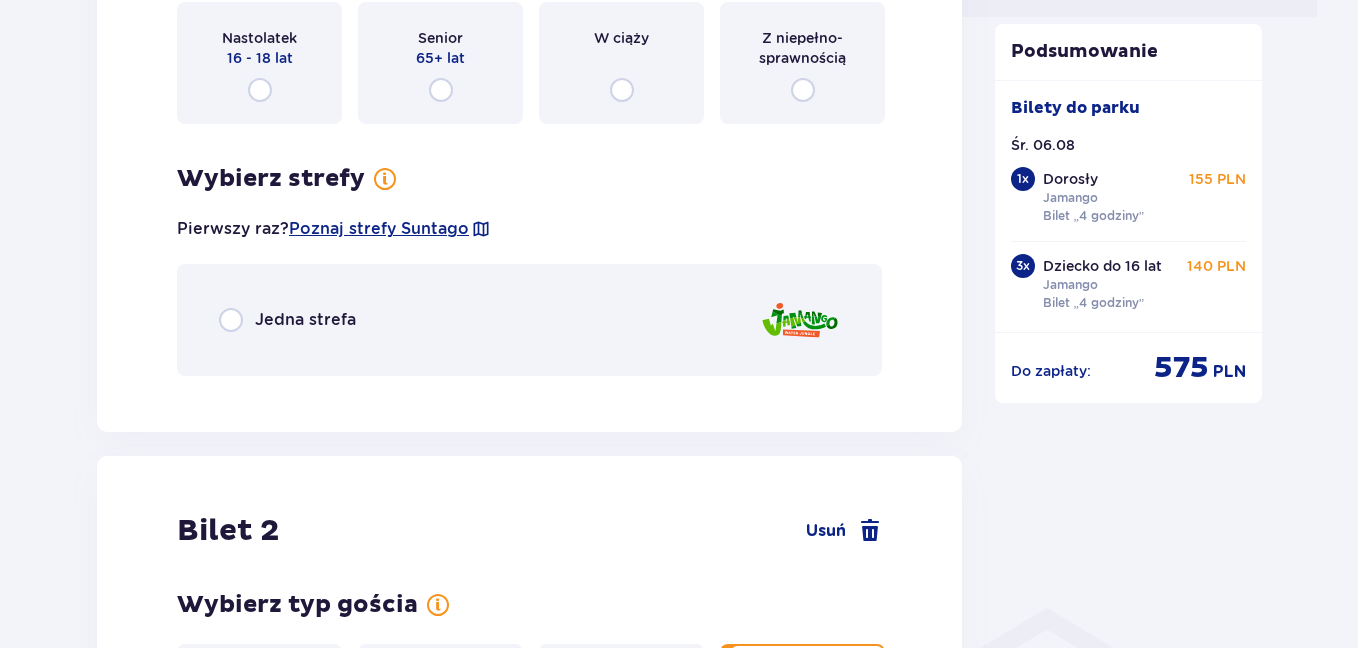 scroll, scrollTop: 856, scrollLeft: 0, axis: vertical 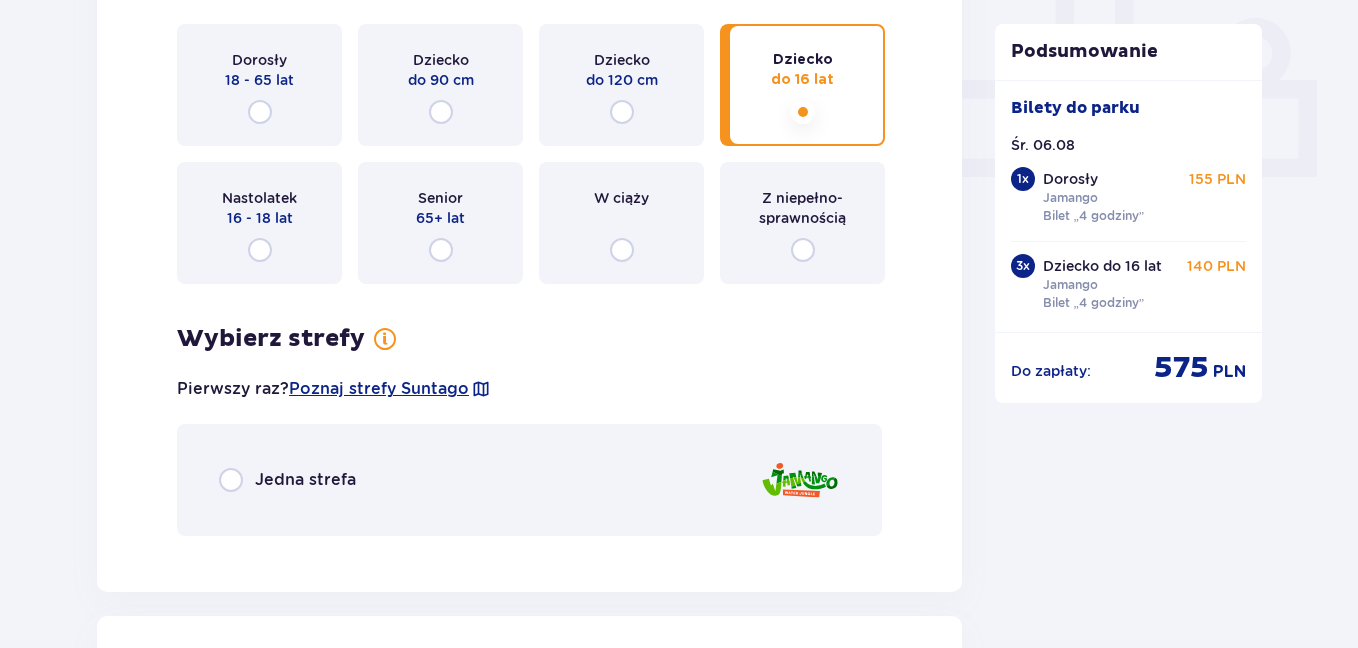 click on "Jedna strefa" at bounding box center [529, 480] 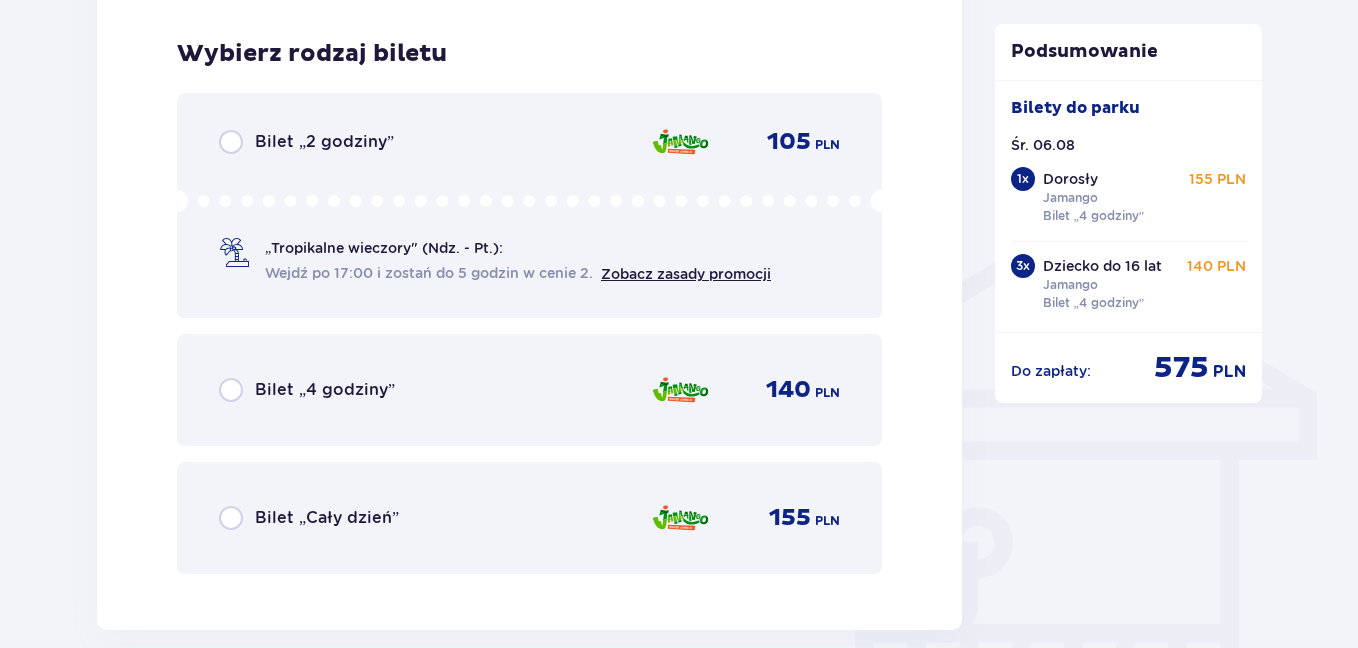 scroll, scrollTop: 1408, scrollLeft: 0, axis: vertical 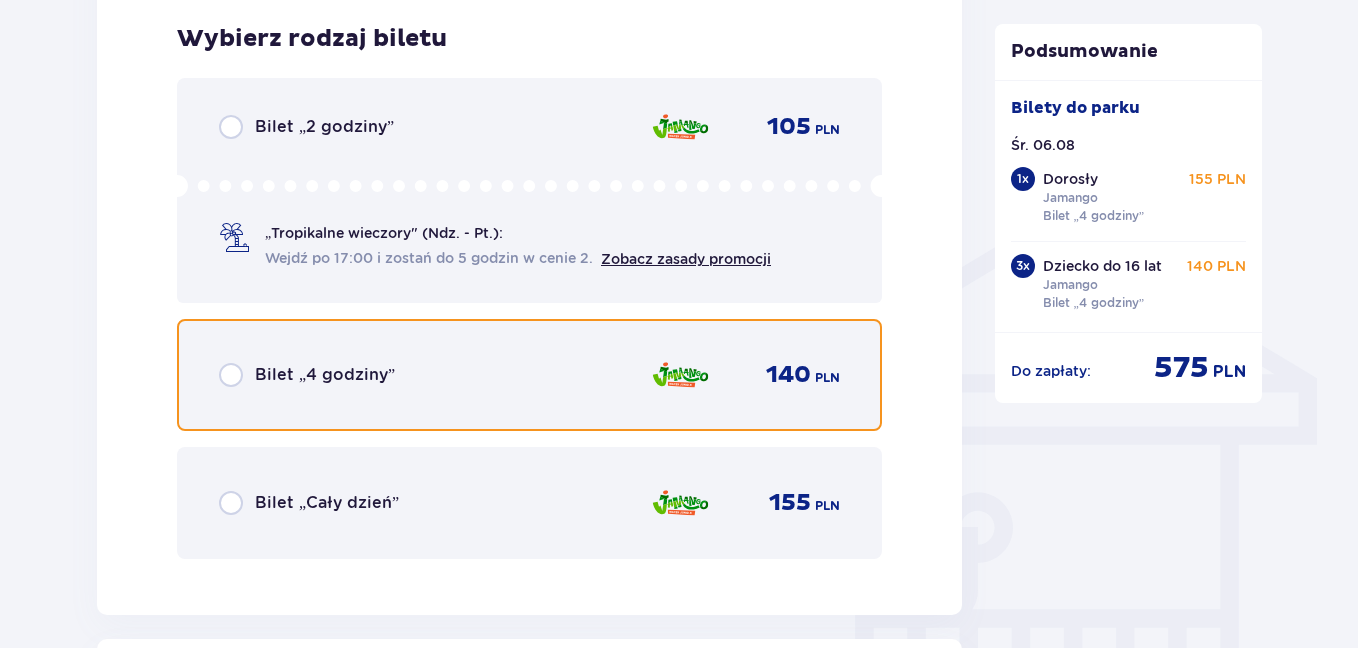 click at bounding box center [231, 375] 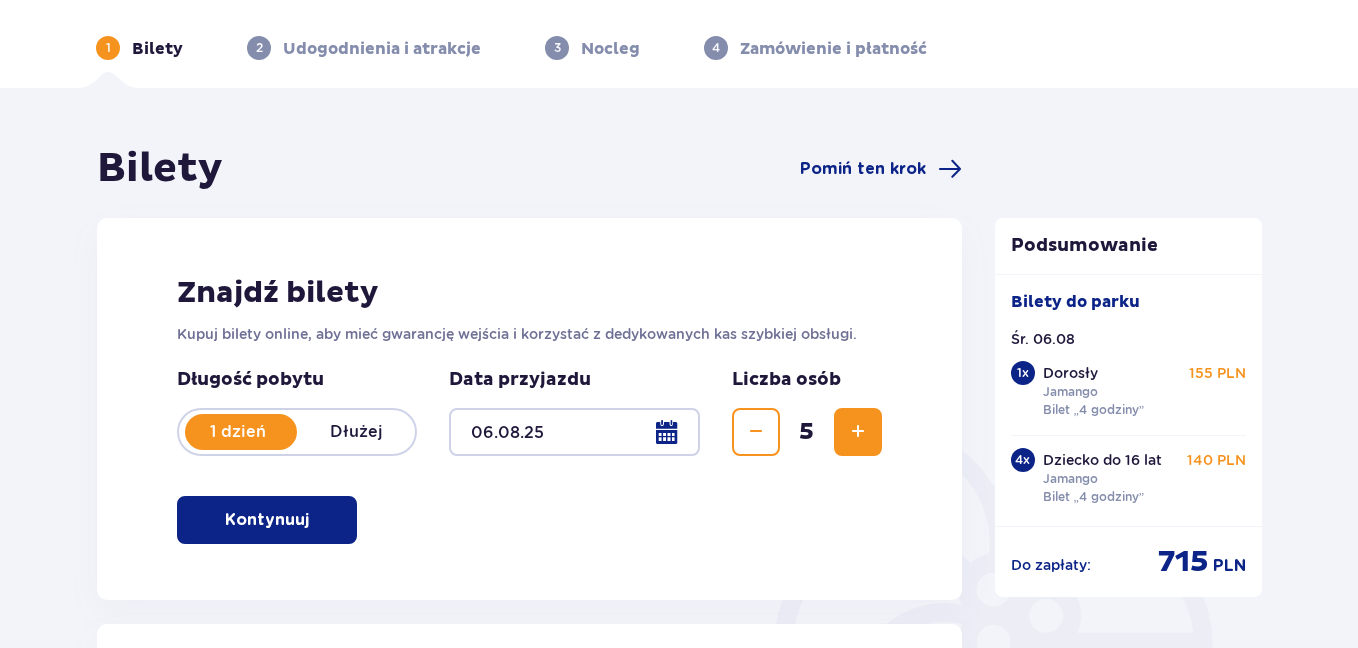 scroll, scrollTop: 0, scrollLeft: 0, axis: both 